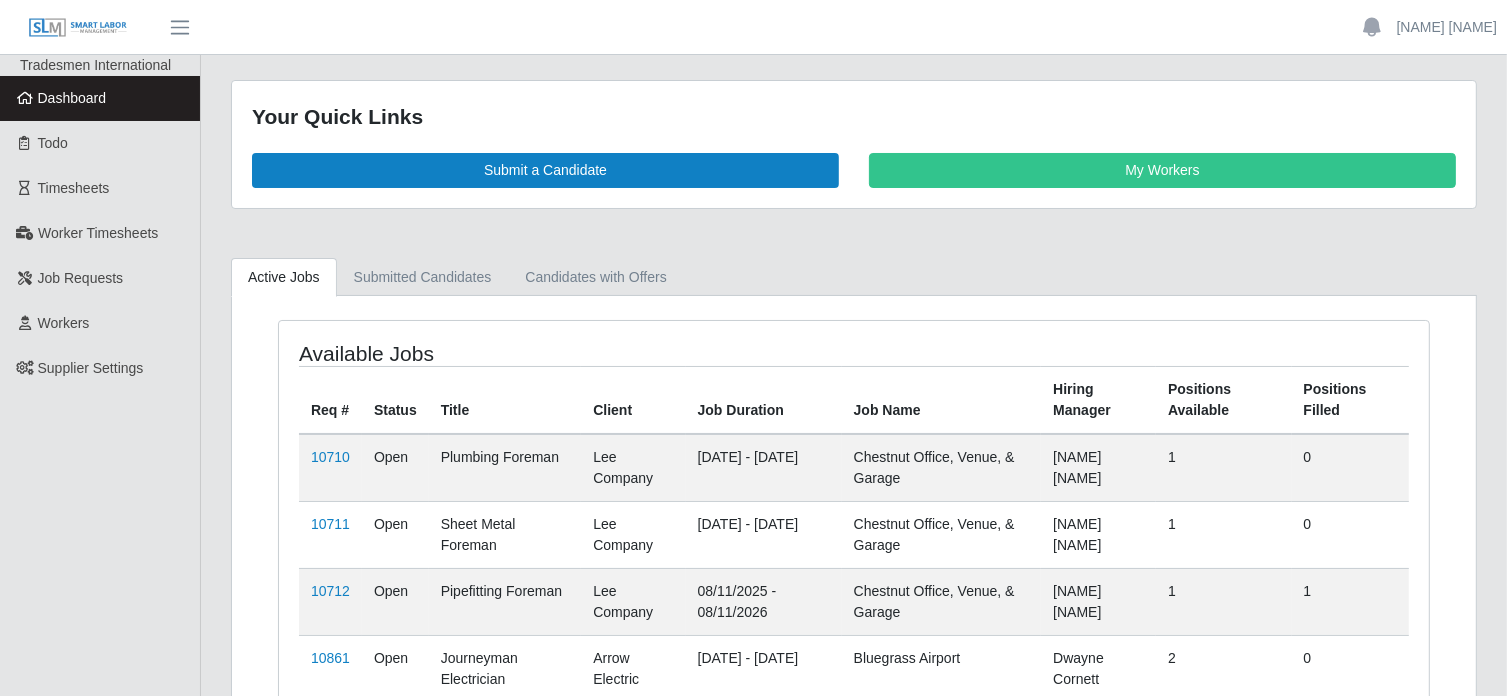 scroll, scrollTop: 196, scrollLeft: 0, axis: vertical 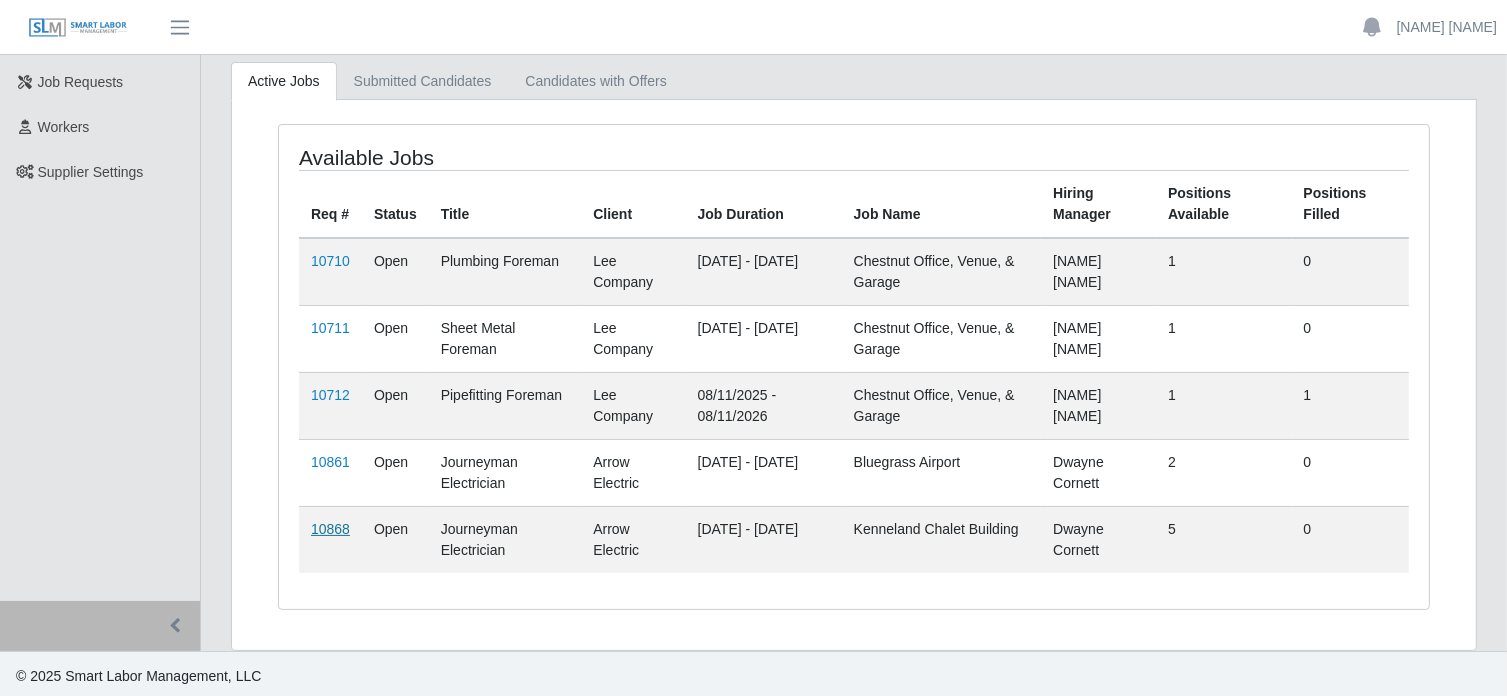 click on "10868" at bounding box center (330, 529) 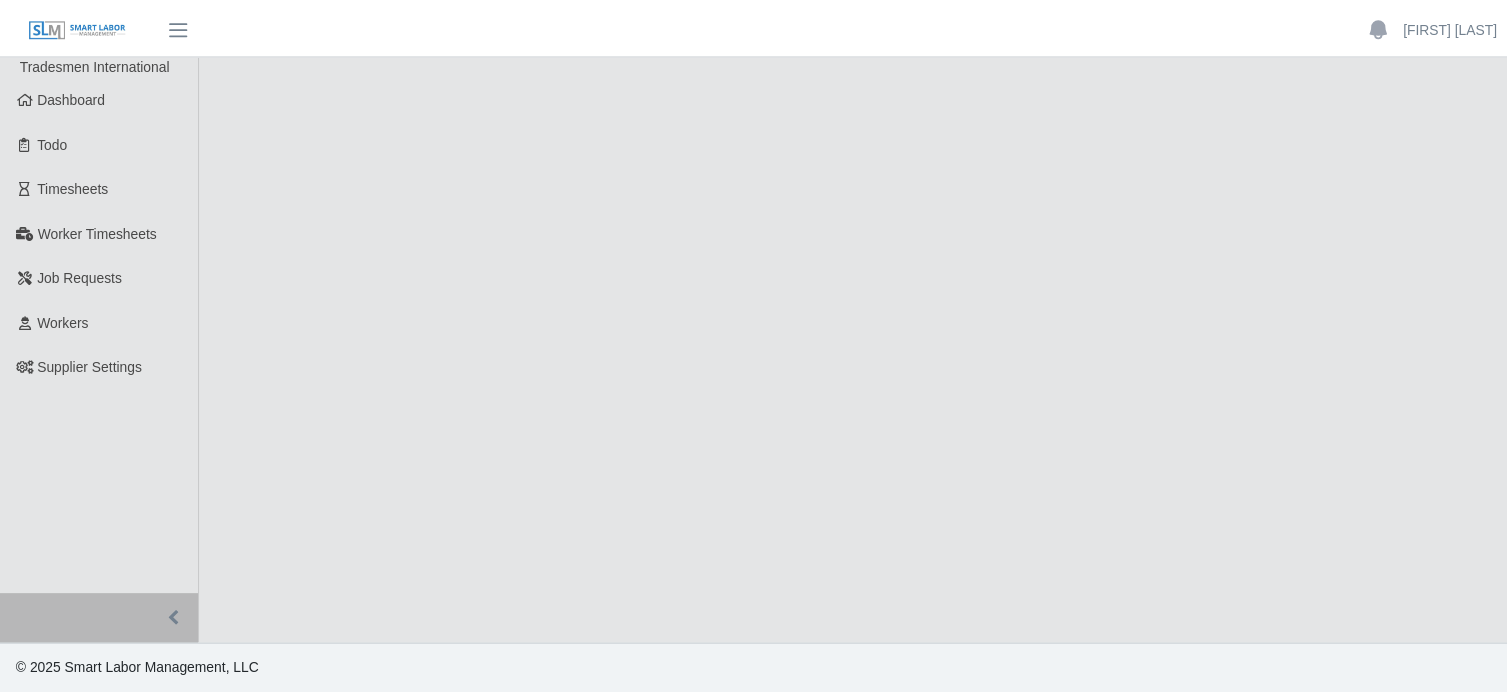 scroll, scrollTop: 0, scrollLeft: 0, axis: both 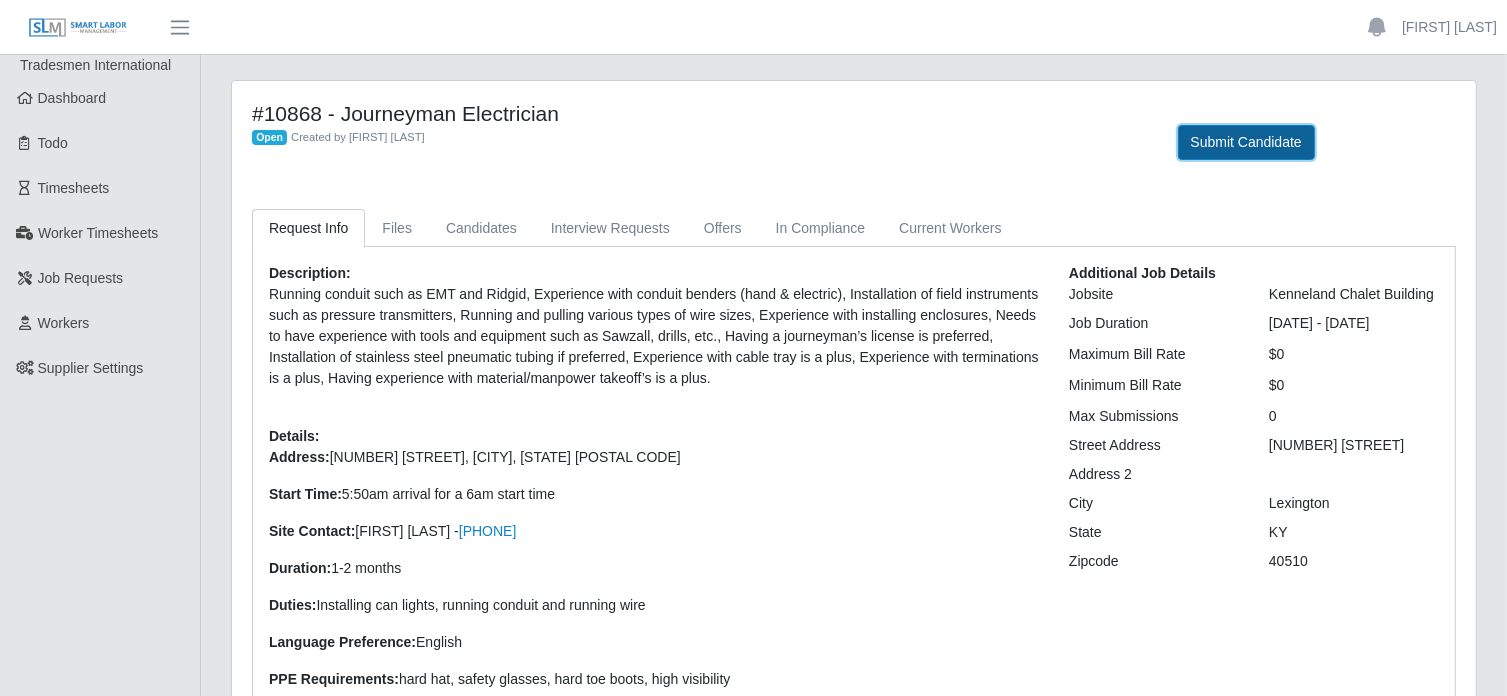 click on "Submit Candidate" at bounding box center [1246, 142] 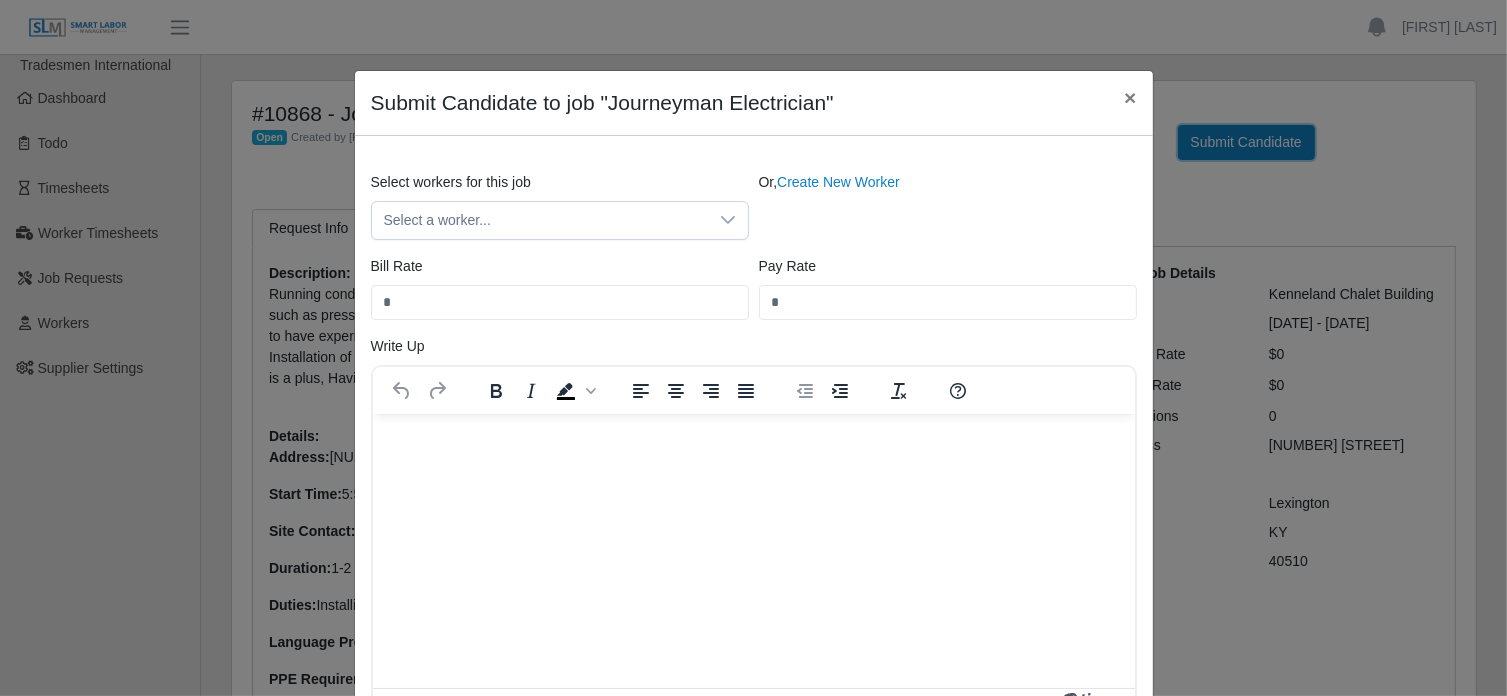 scroll, scrollTop: 0, scrollLeft: 0, axis: both 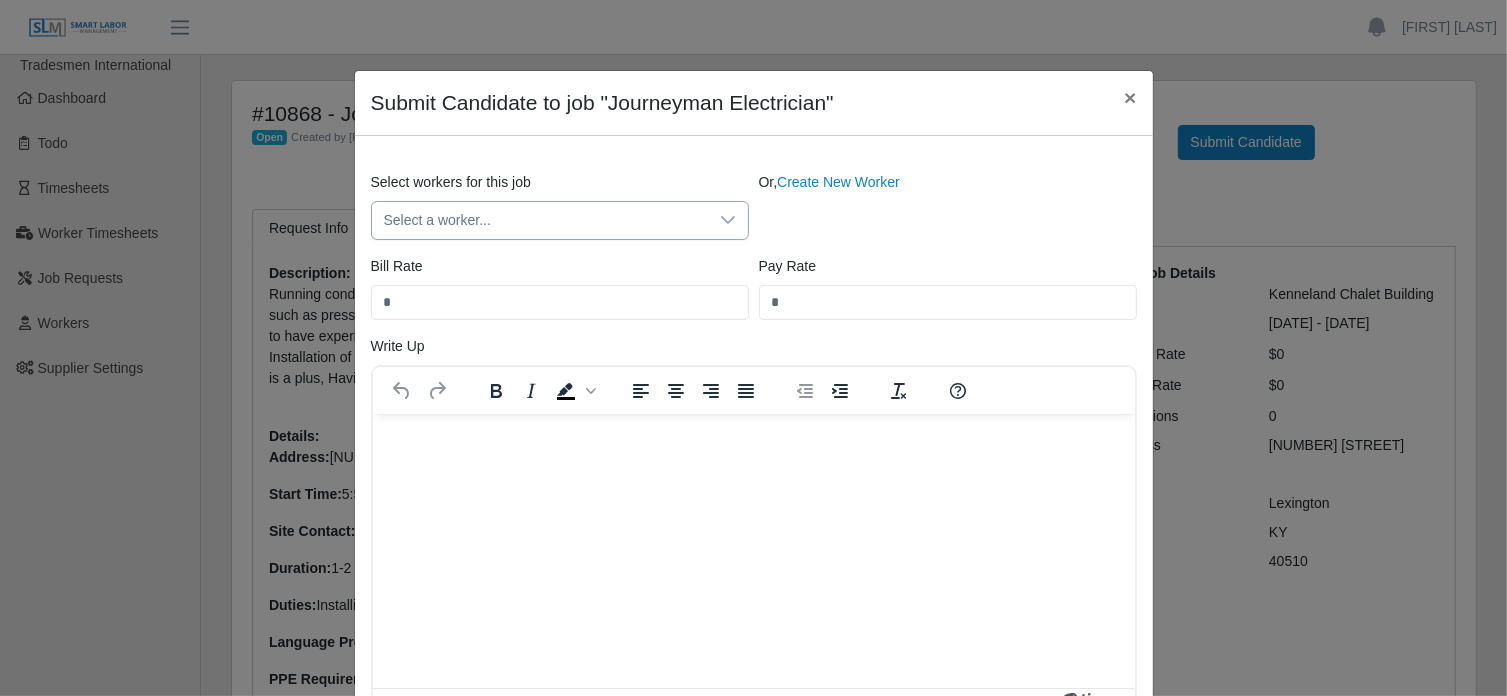 click on "Select a worker..." at bounding box center [540, 220] 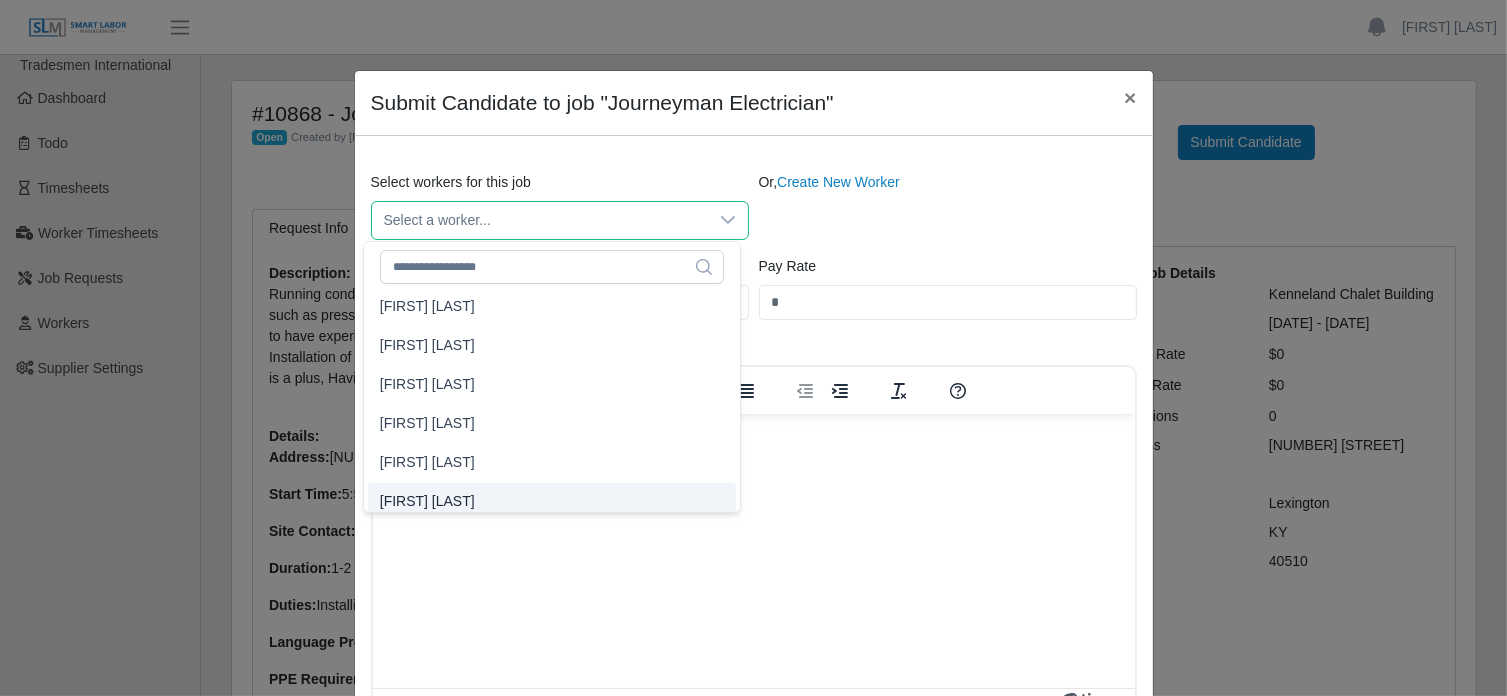 scroll, scrollTop: 7734, scrollLeft: 0, axis: vertical 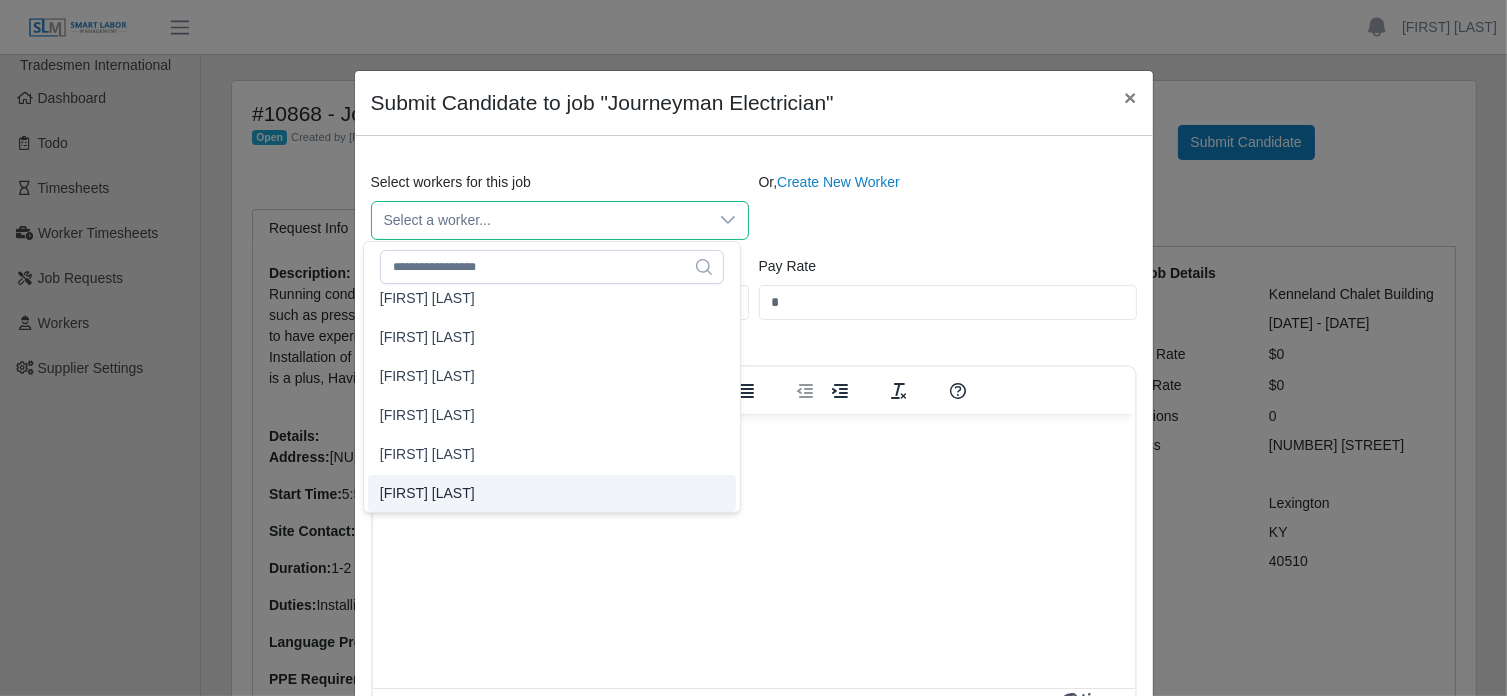 click on "Ruth Solano" 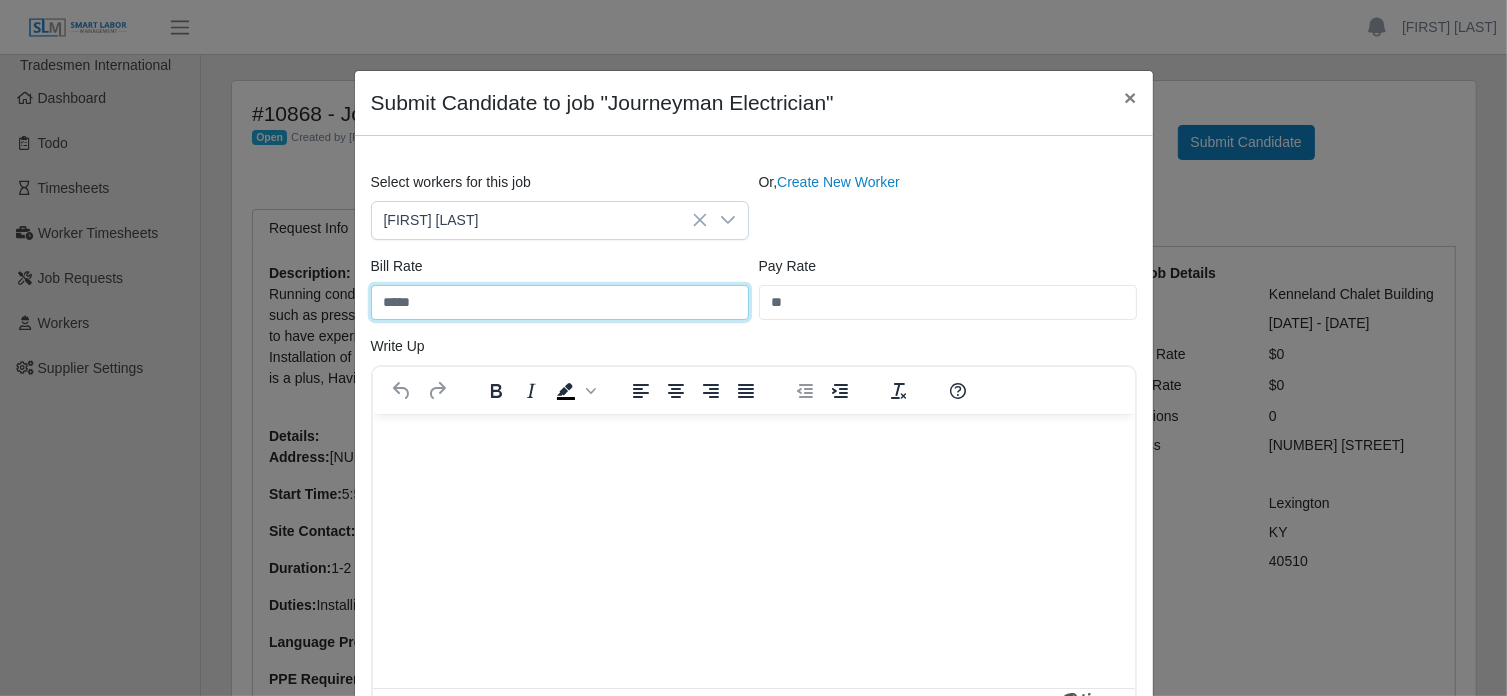 click on "*****" at bounding box center (560, 302) 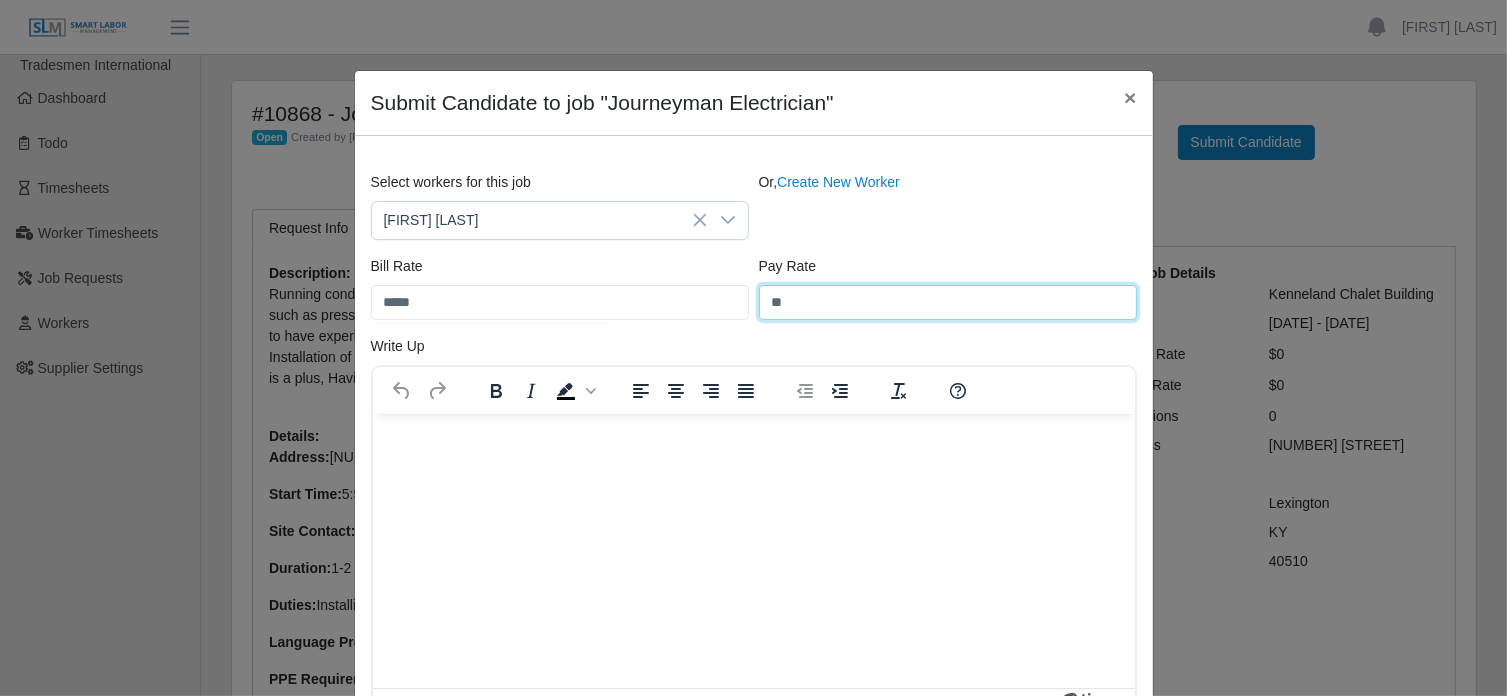 click on "**" at bounding box center (948, 302) 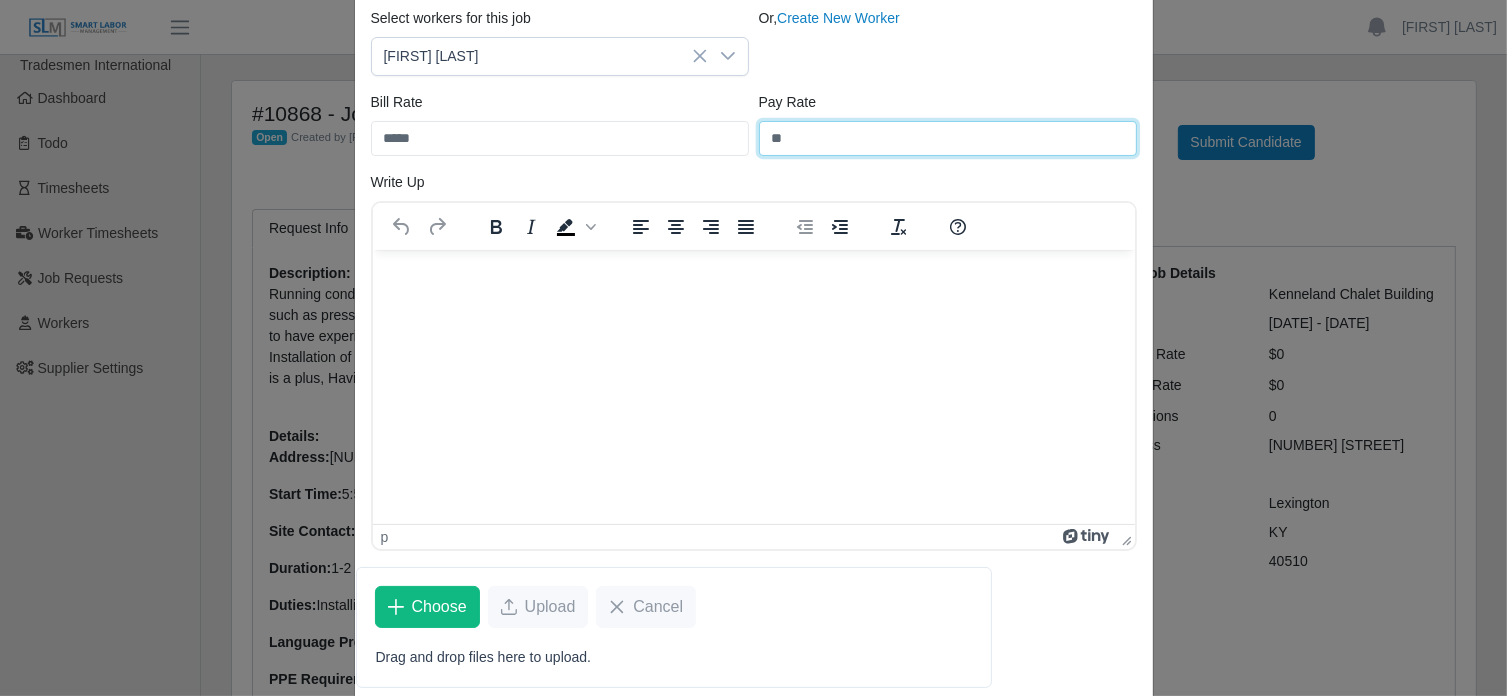 scroll, scrollTop: 161, scrollLeft: 0, axis: vertical 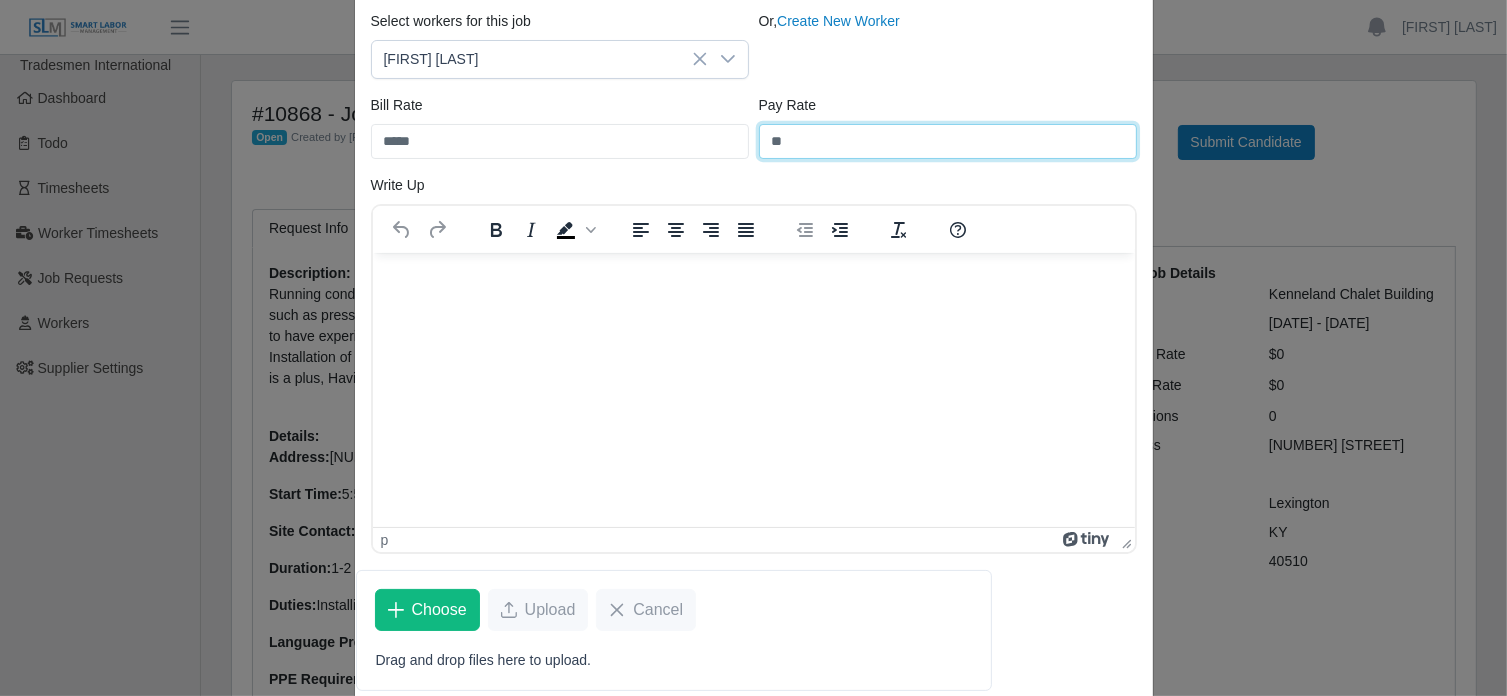 type on "**" 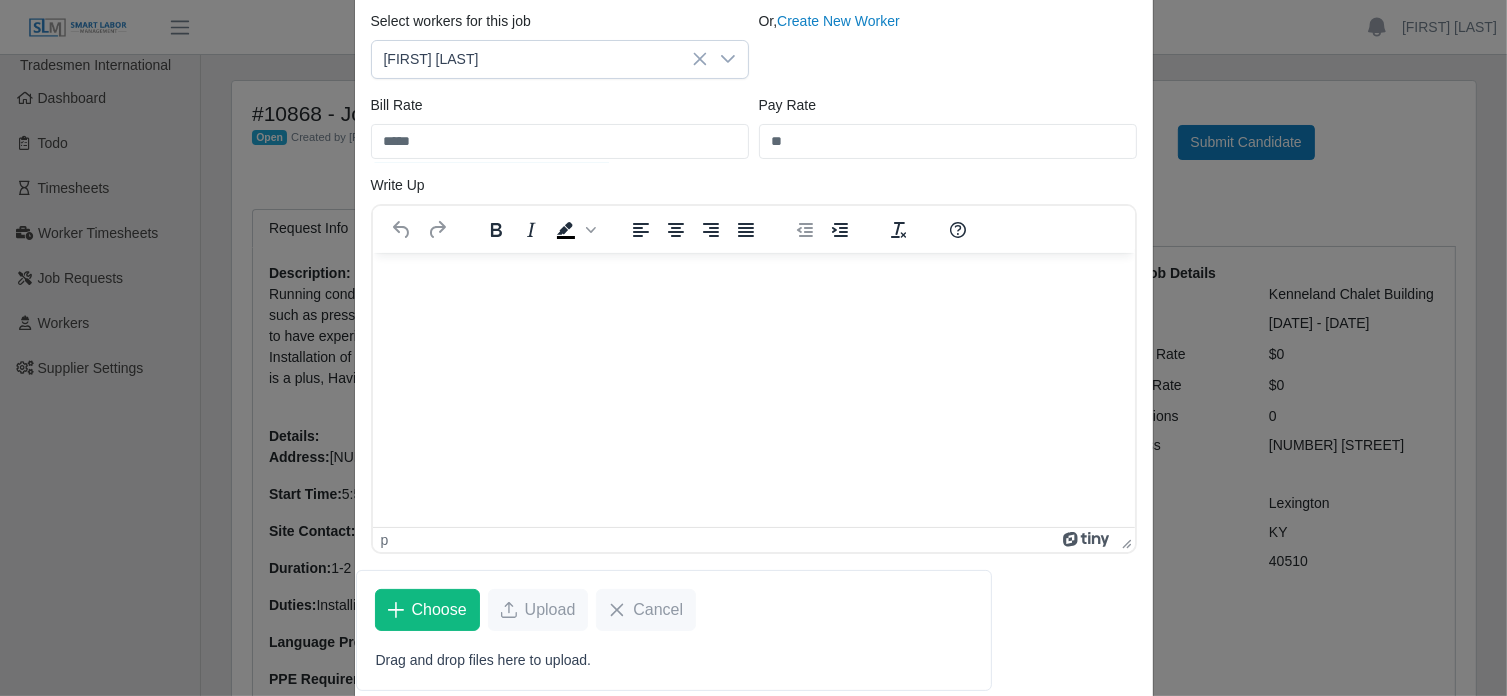 click at bounding box center [753, 279] 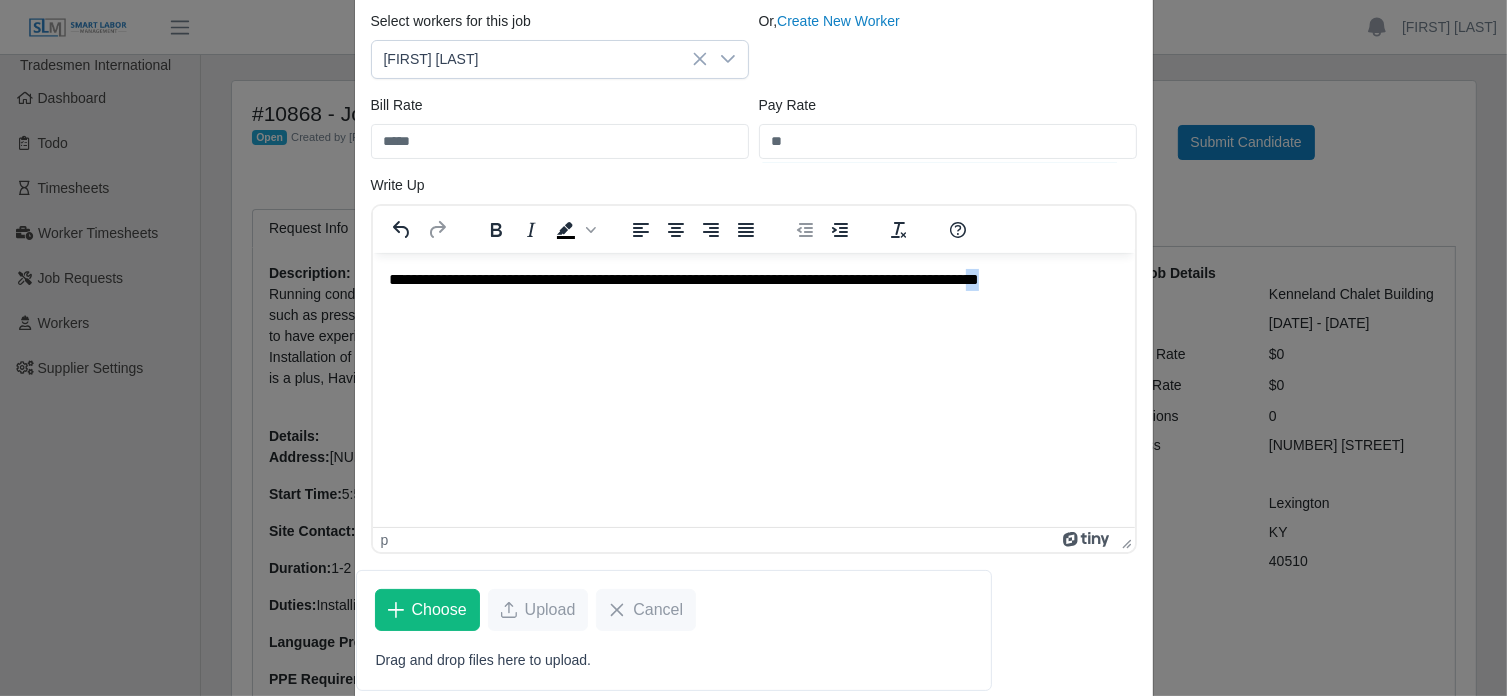 drag, startPoint x: 1061, startPoint y: 277, endPoint x: 1041, endPoint y: 281, distance: 20.396078 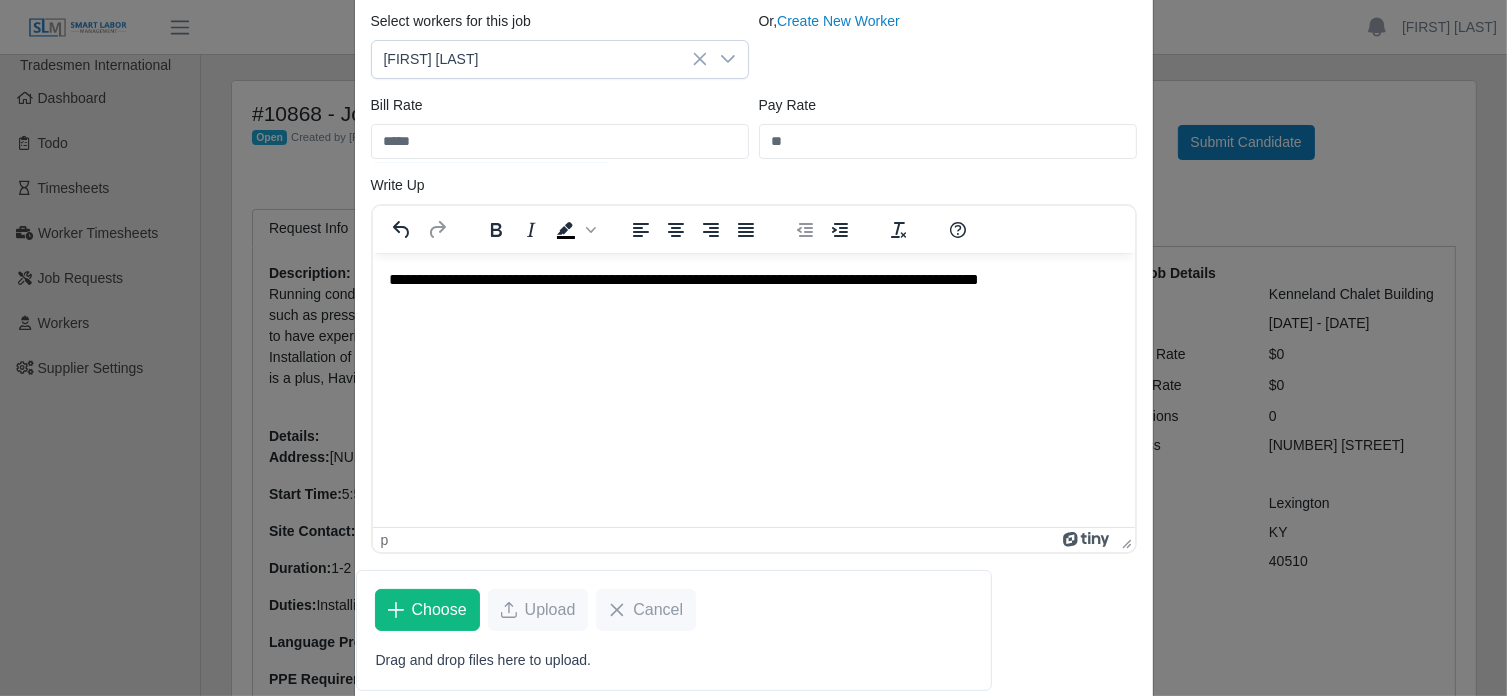click on "**********" at bounding box center [753, 279] 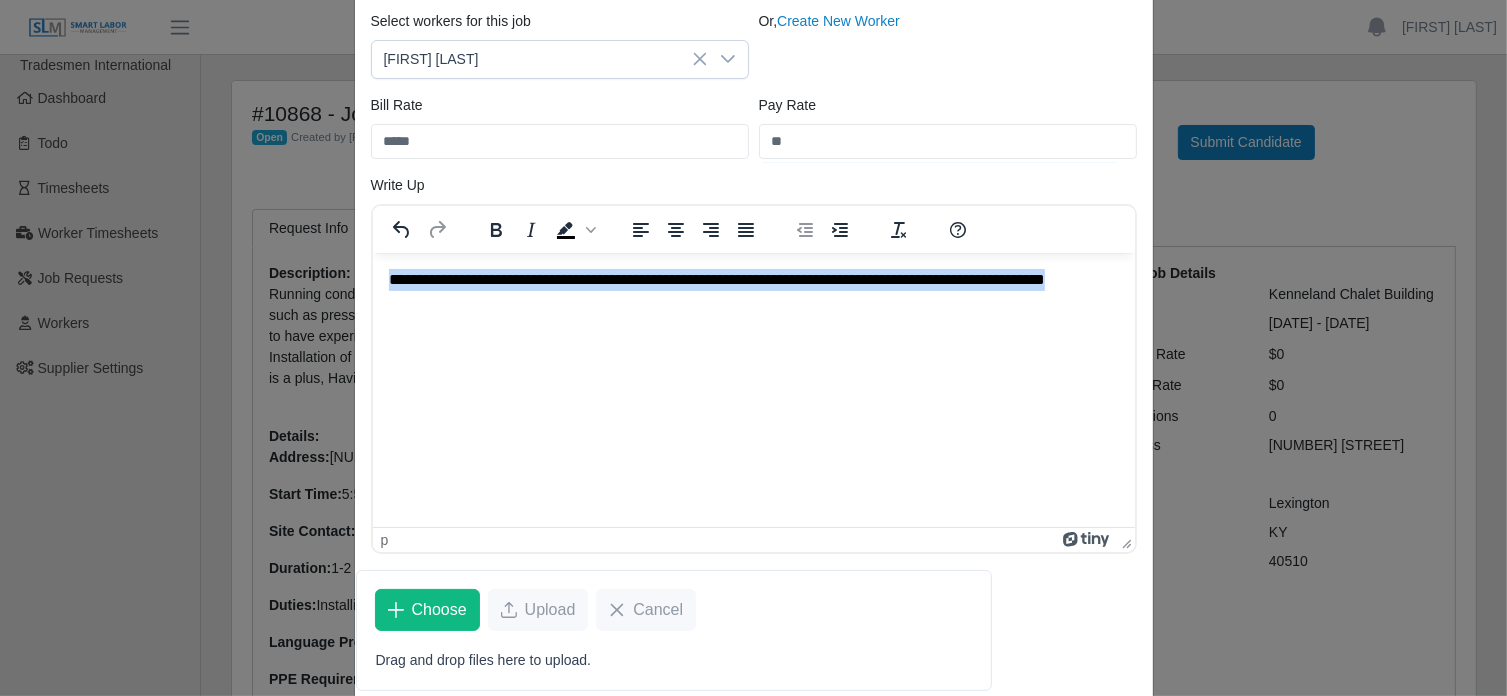 drag, startPoint x: 418, startPoint y: 303, endPoint x: 378, endPoint y: 262, distance: 57.280014 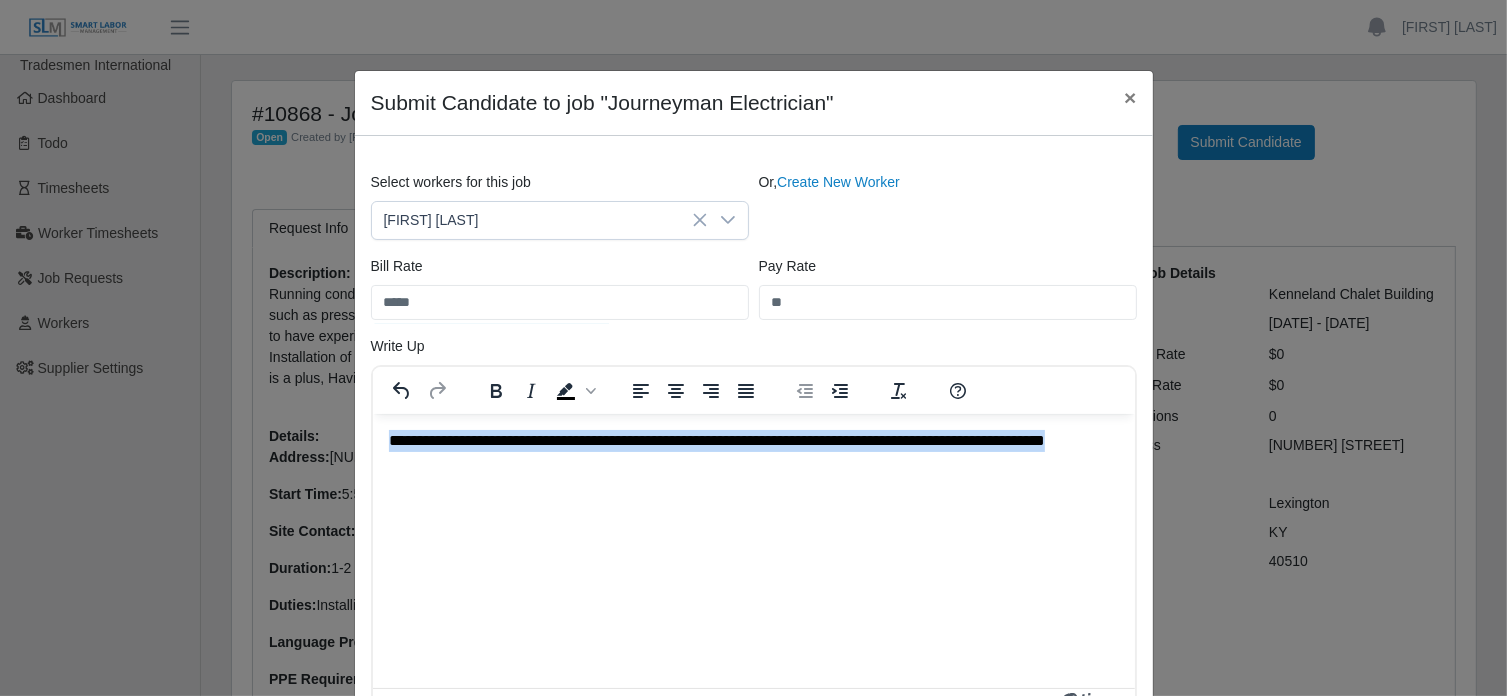 scroll, scrollTop: 360, scrollLeft: 0, axis: vertical 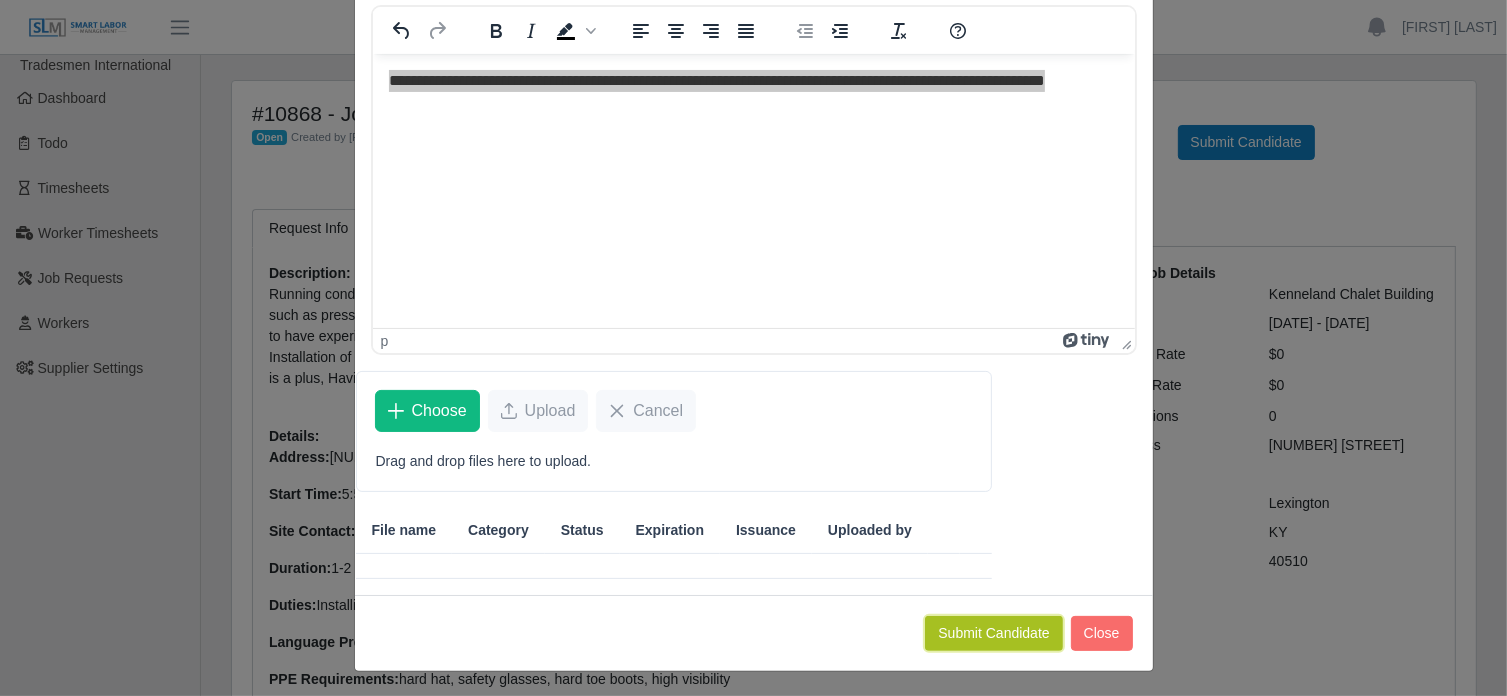 click on "Submit Candidate" 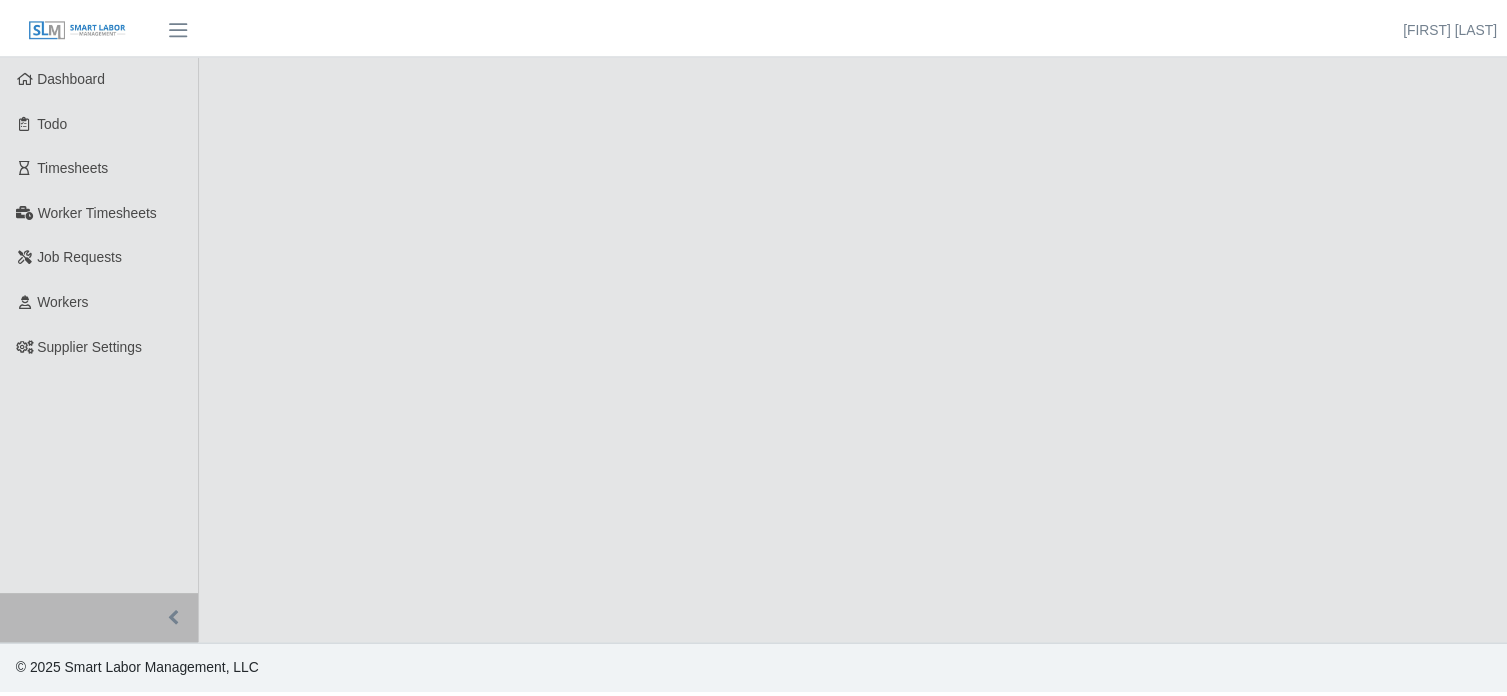 scroll, scrollTop: 0, scrollLeft: 0, axis: both 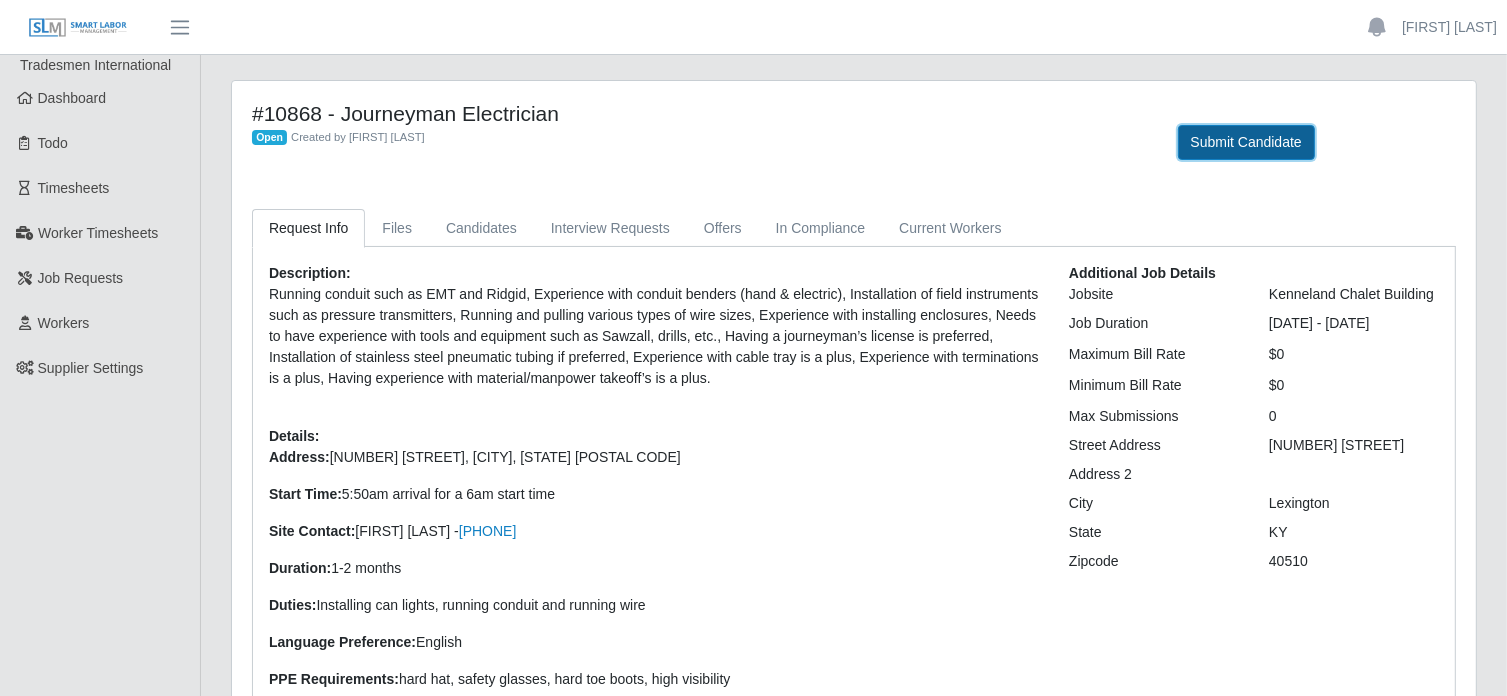 click on "Submit Candidate" at bounding box center (1246, 142) 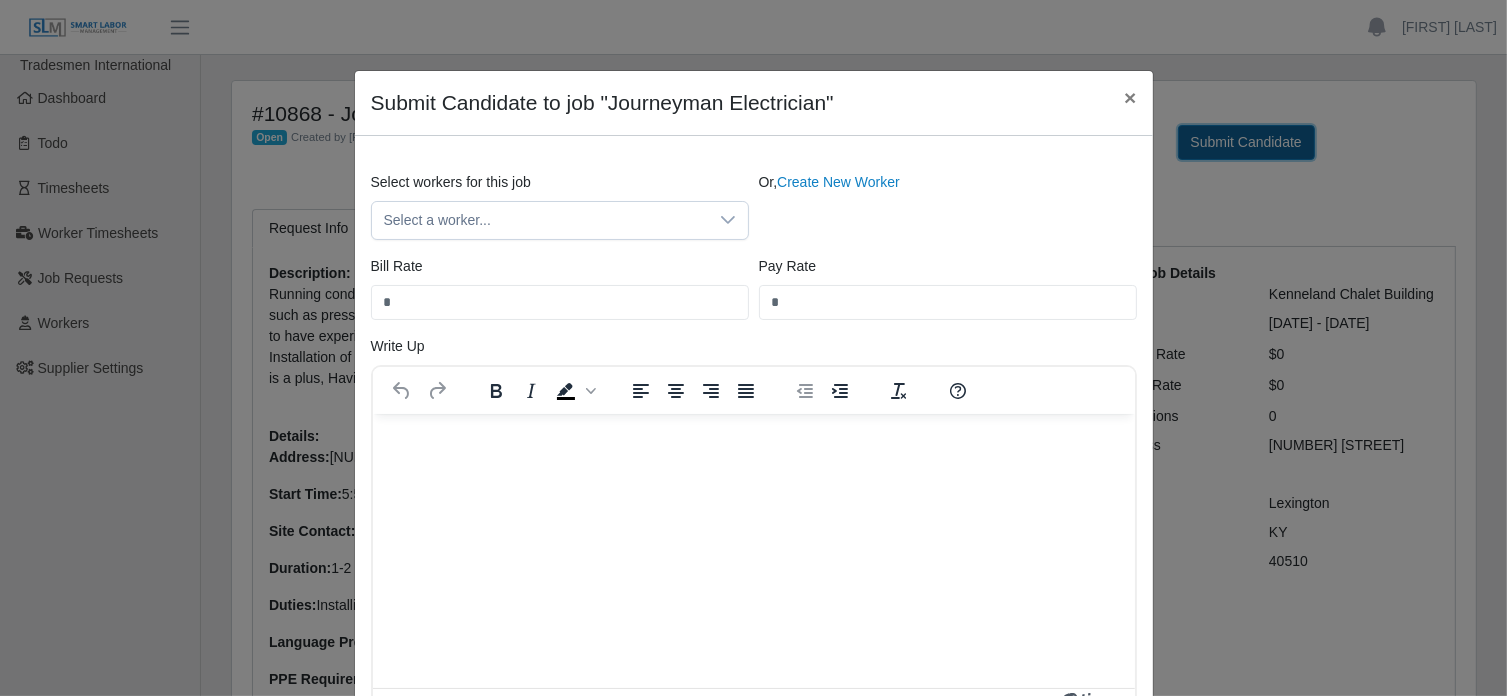 scroll, scrollTop: 0, scrollLeft: 0, axis: both 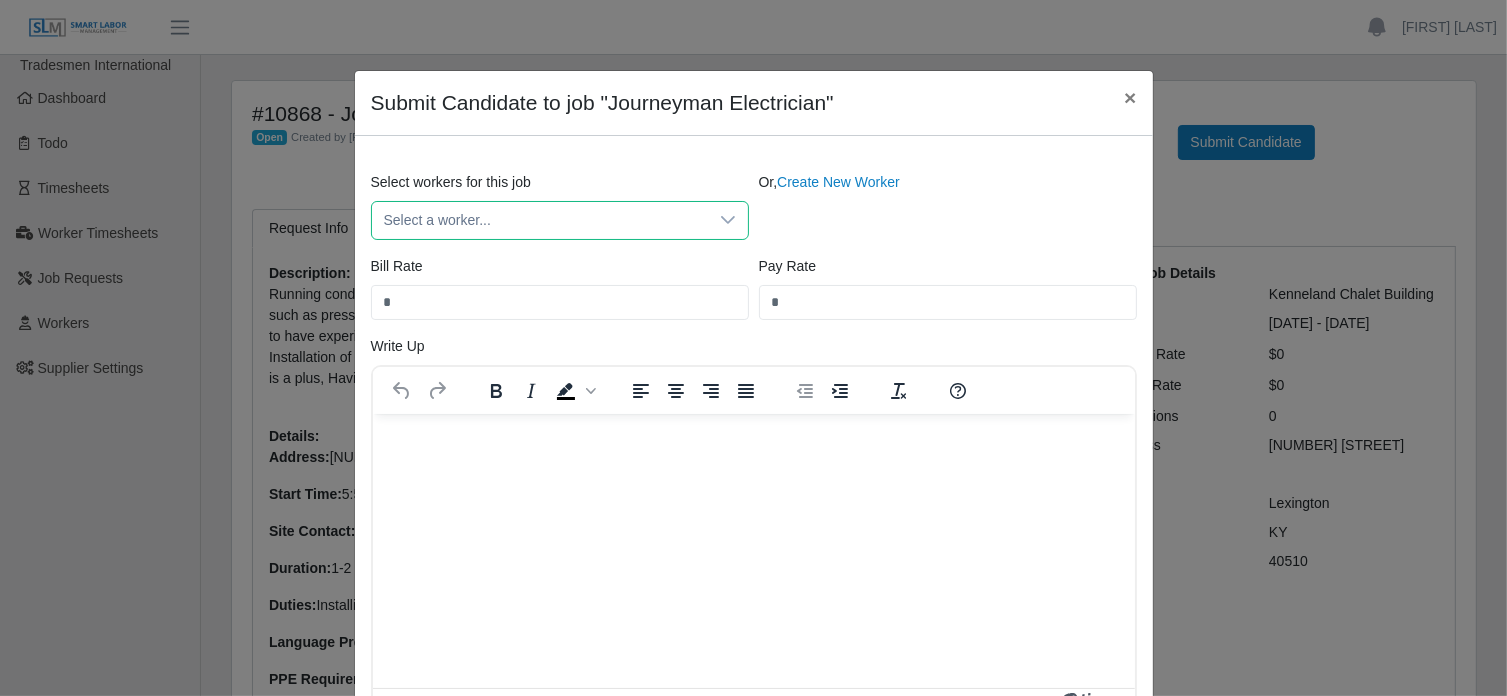 click on "Select a worker..." at bounding box center (540, 220) 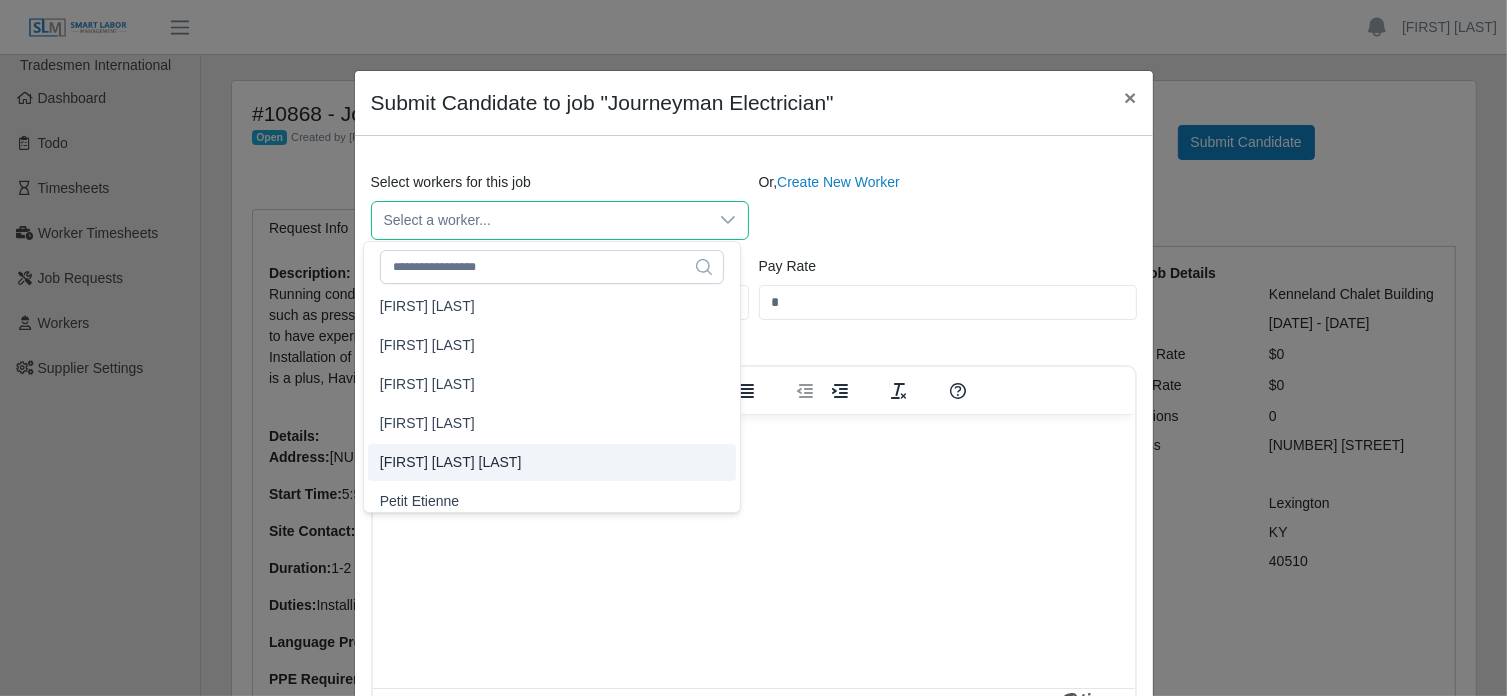 scroll, scrollTop: 6798, scrollLeft: 0, axis: vertical 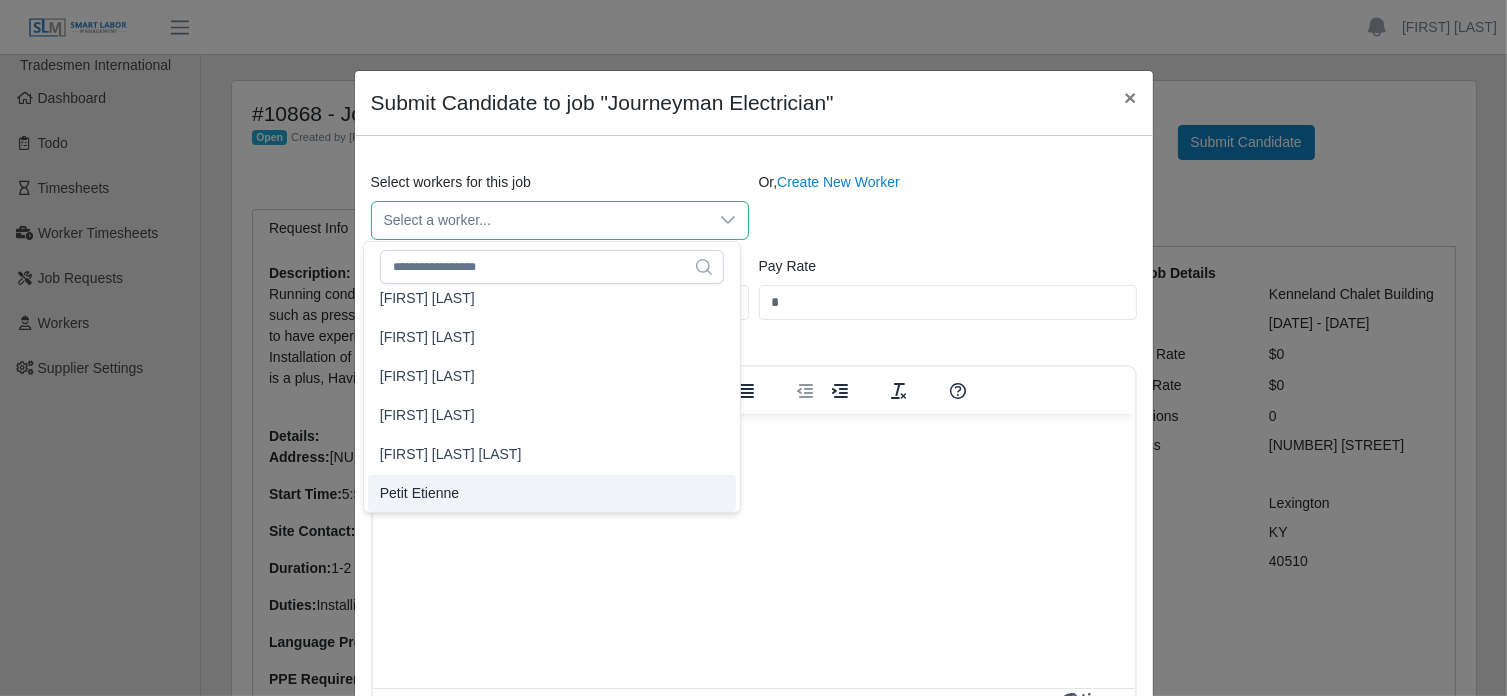 click on "Petit Etienne" 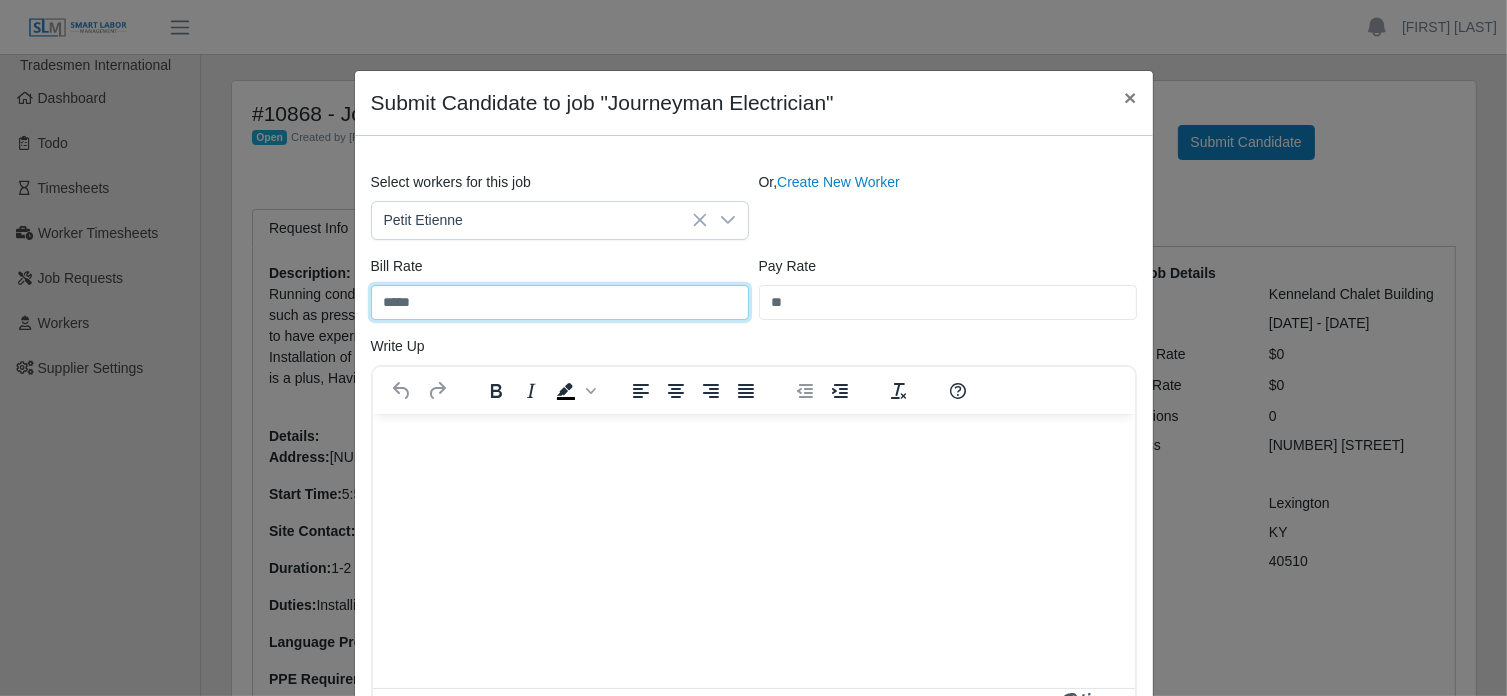 click on "*****" at bounding box center [560, 302] 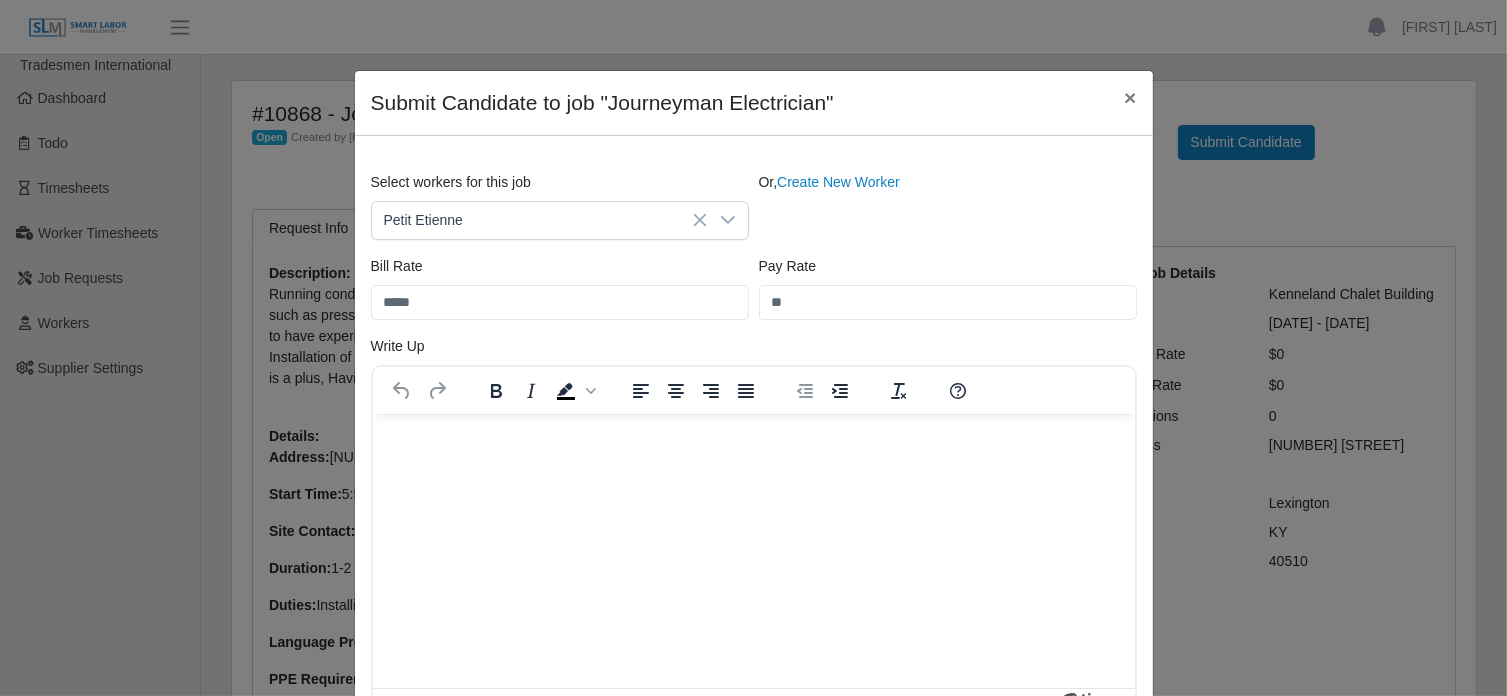 click at bounding box center (753, 440) 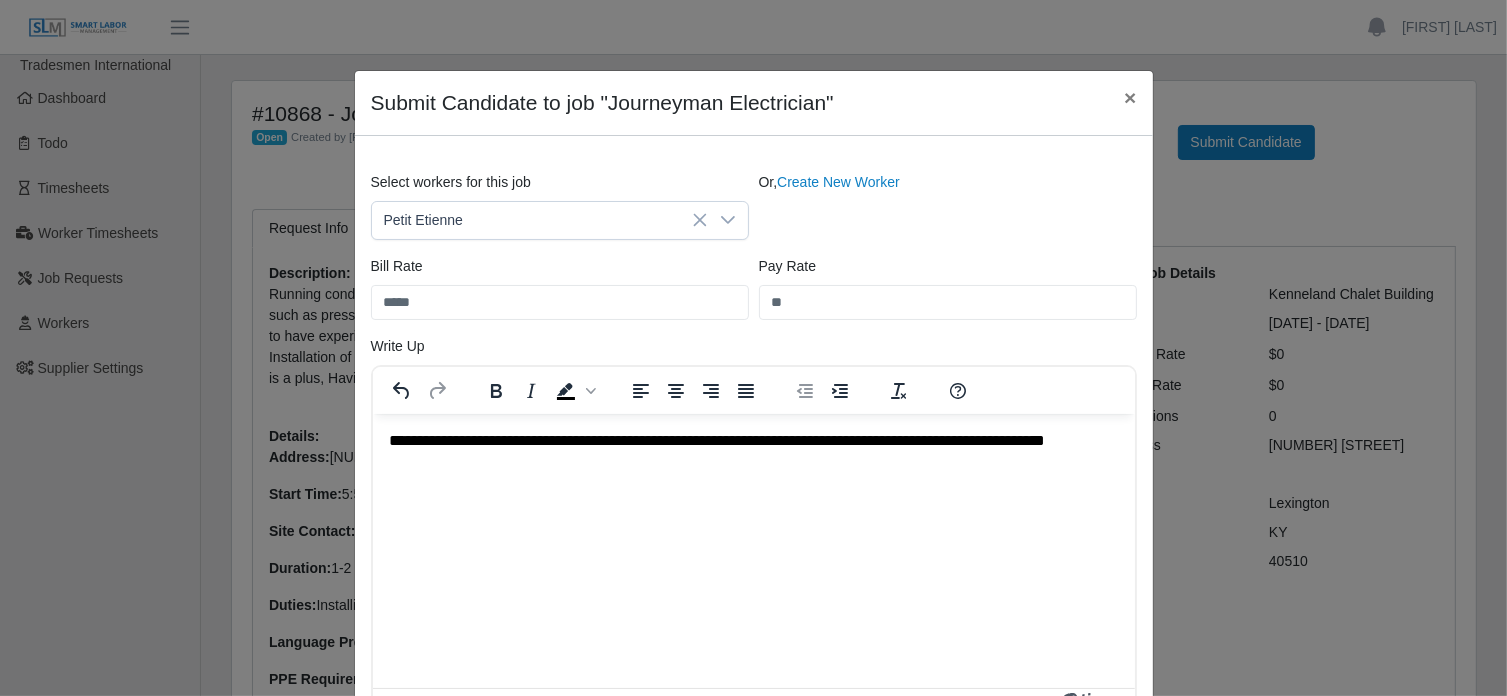 click on "**********" at bounding box center (753, 451) 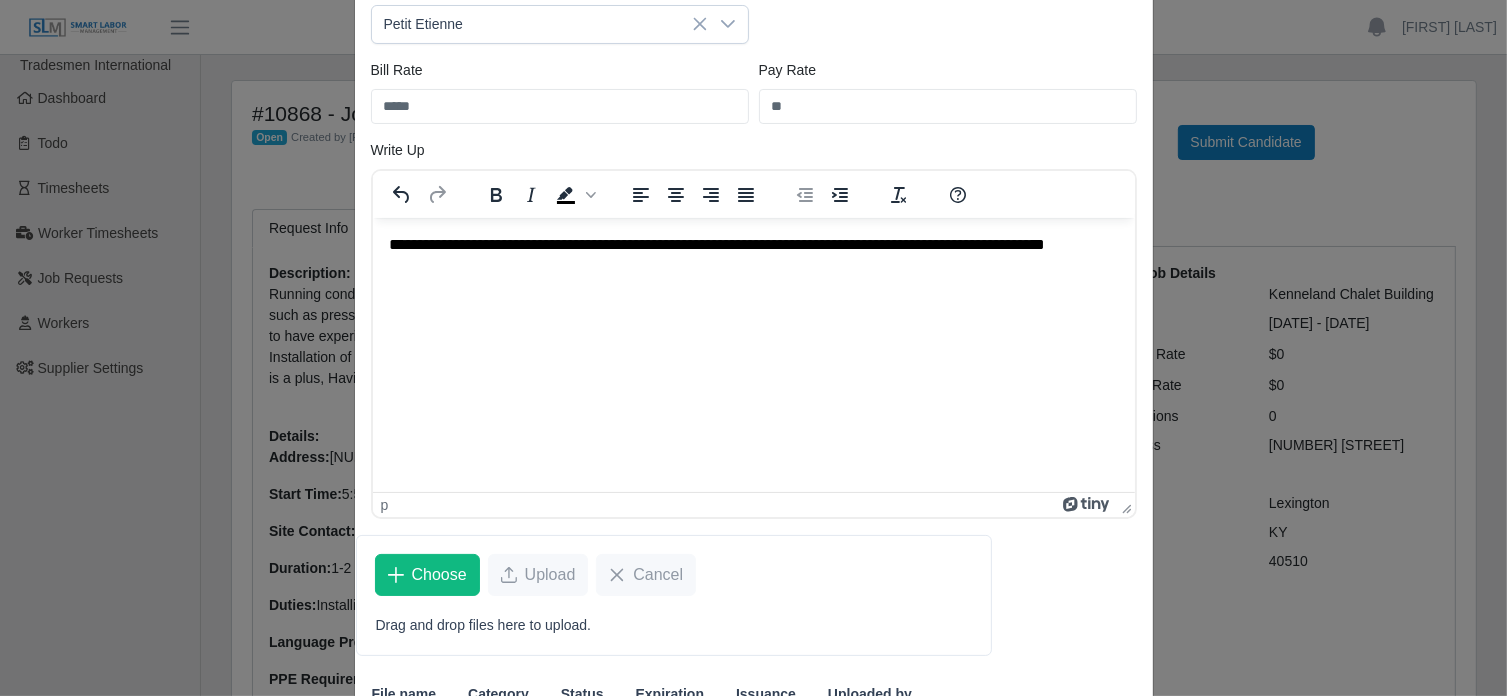 scroll, scrollTop: 200, scrollLeft: 0, axis: vertical 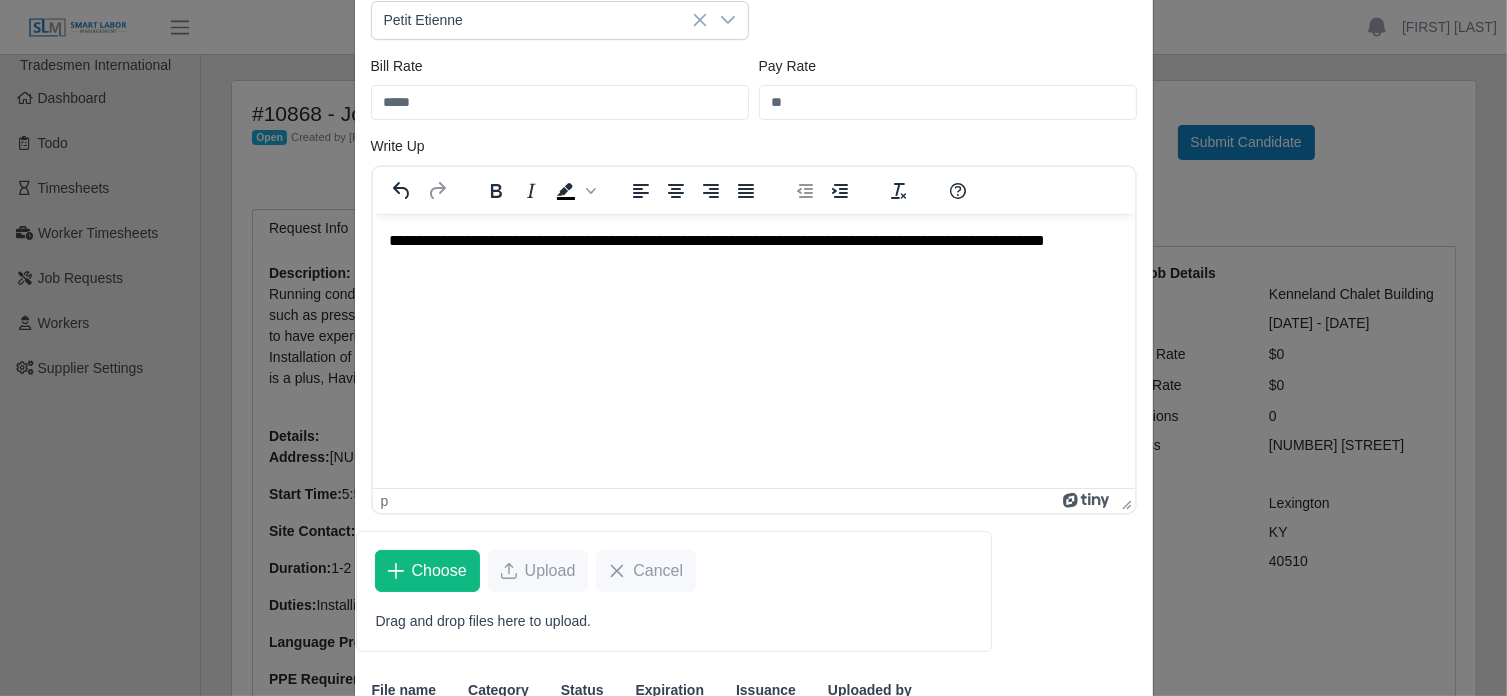 click on "**" at bounding box center (948, 102) 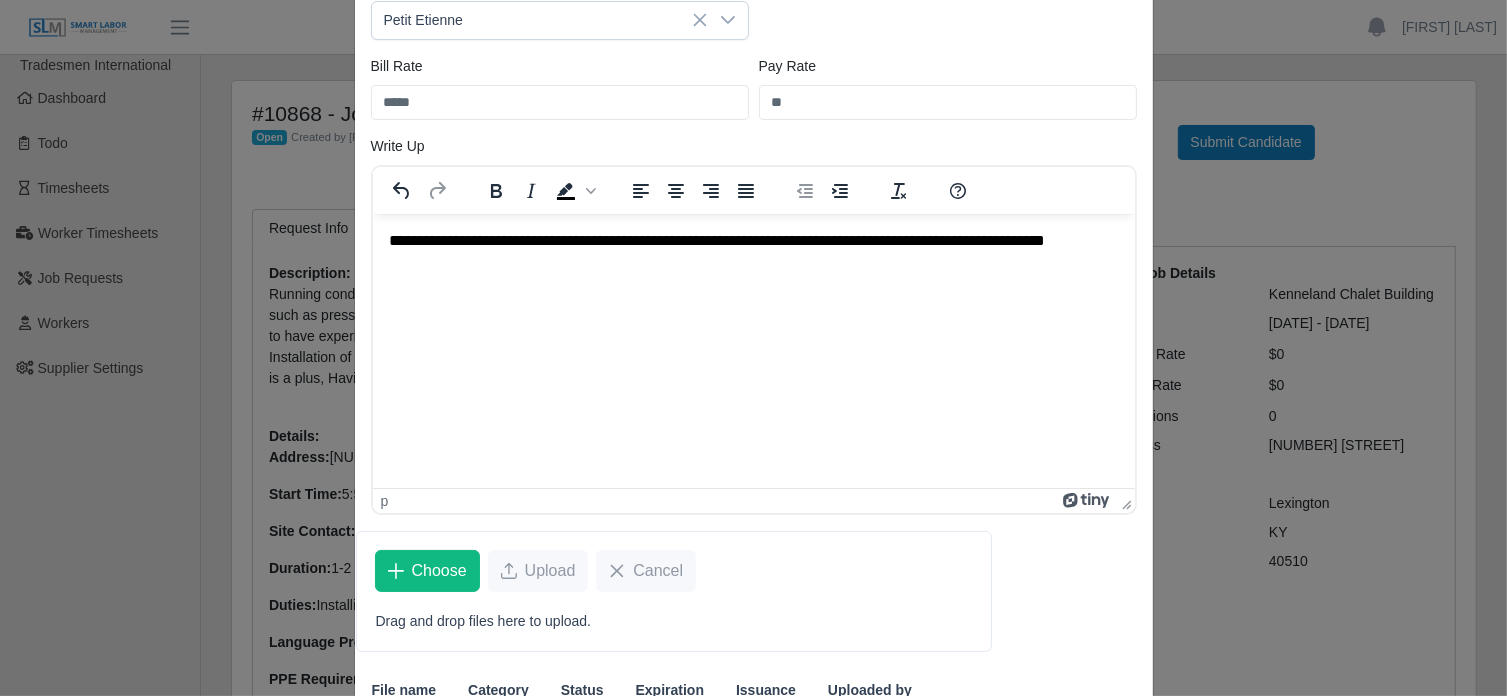 scroll, scrollTop: 360, scrollLeft: 0, axis: vertical 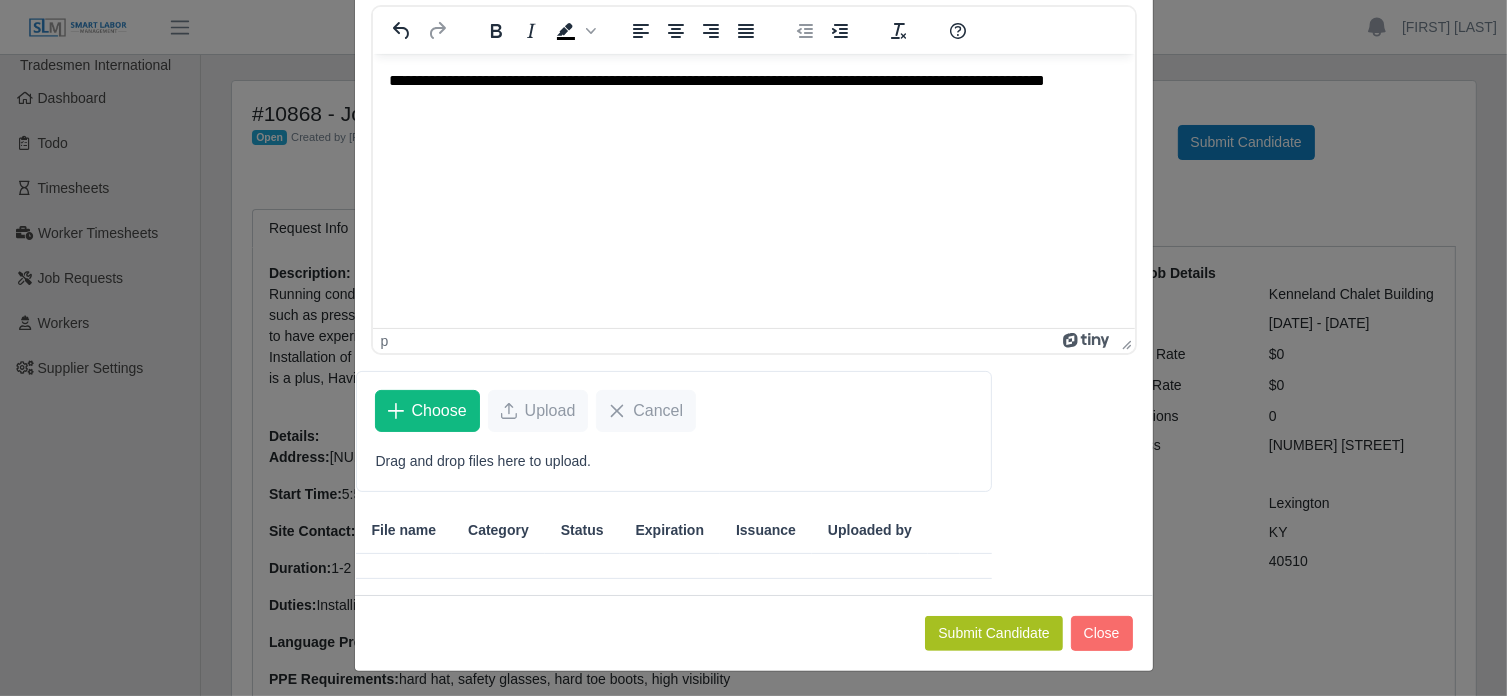 type on "**" 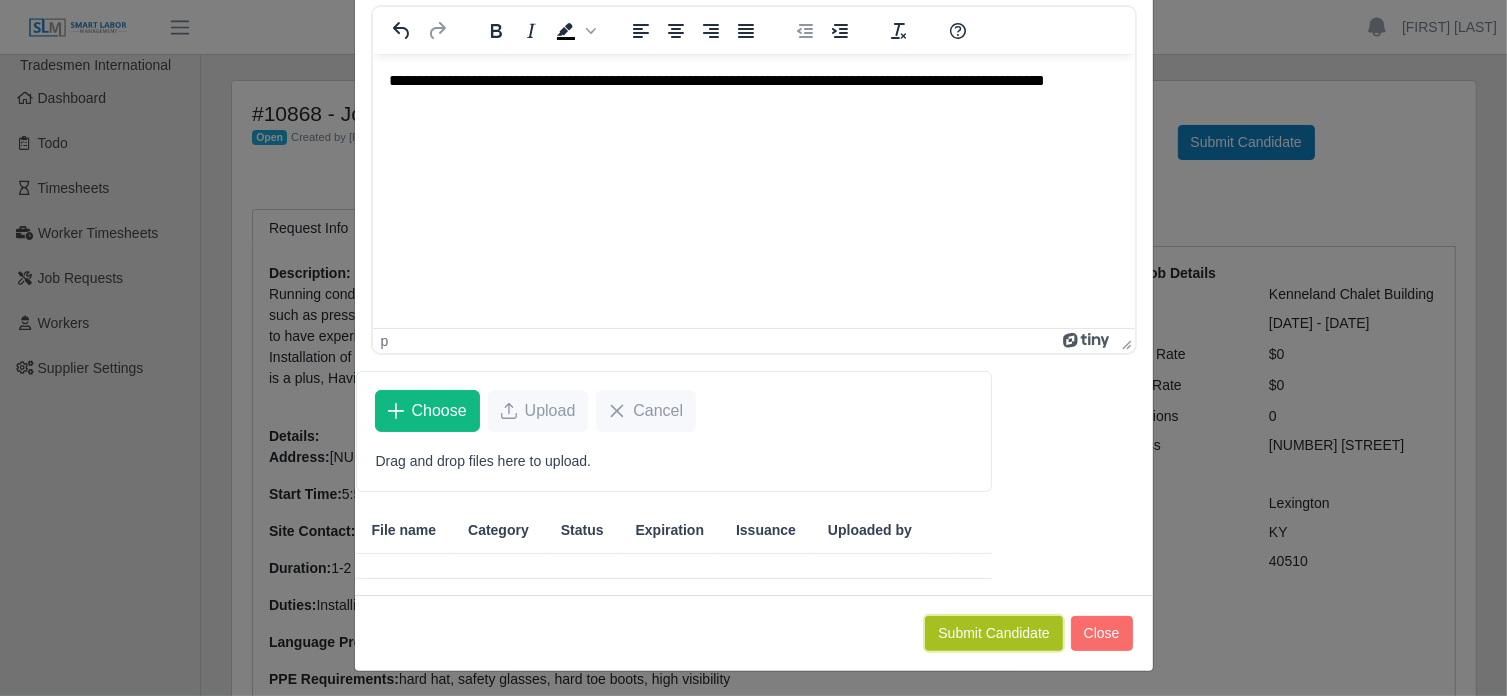 click on "Submit Candidate" 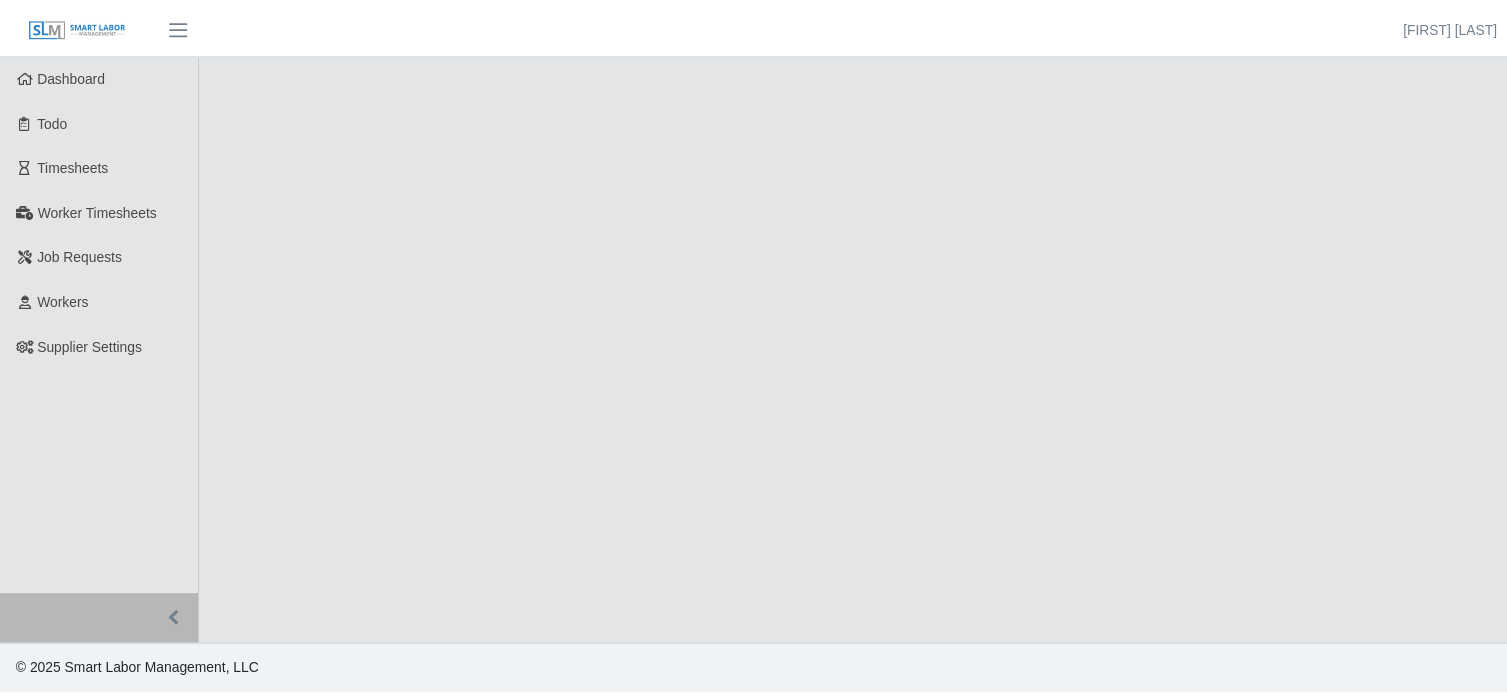 scroll, scrollTop: 0, scrollLeft: 0, axis: both 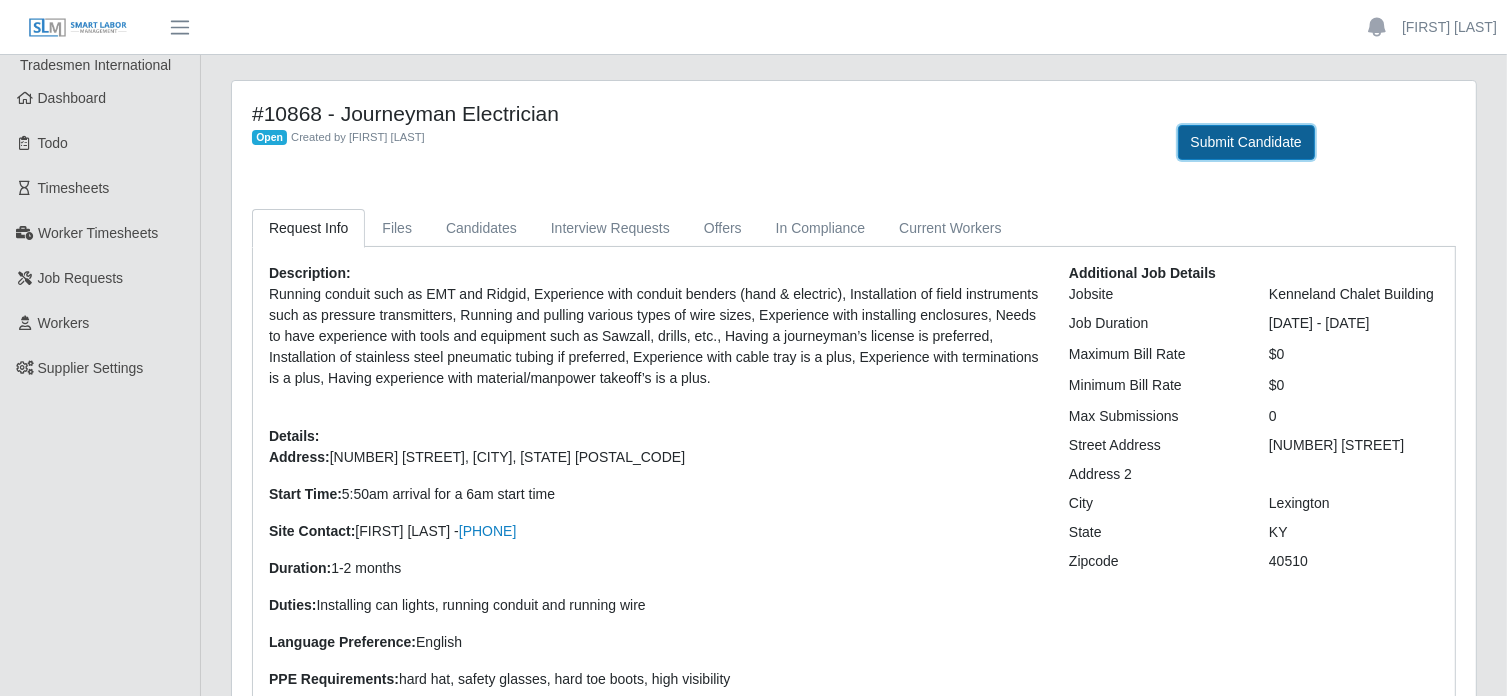 click on "Submit Candidate" at bounding box center [1246, 142] 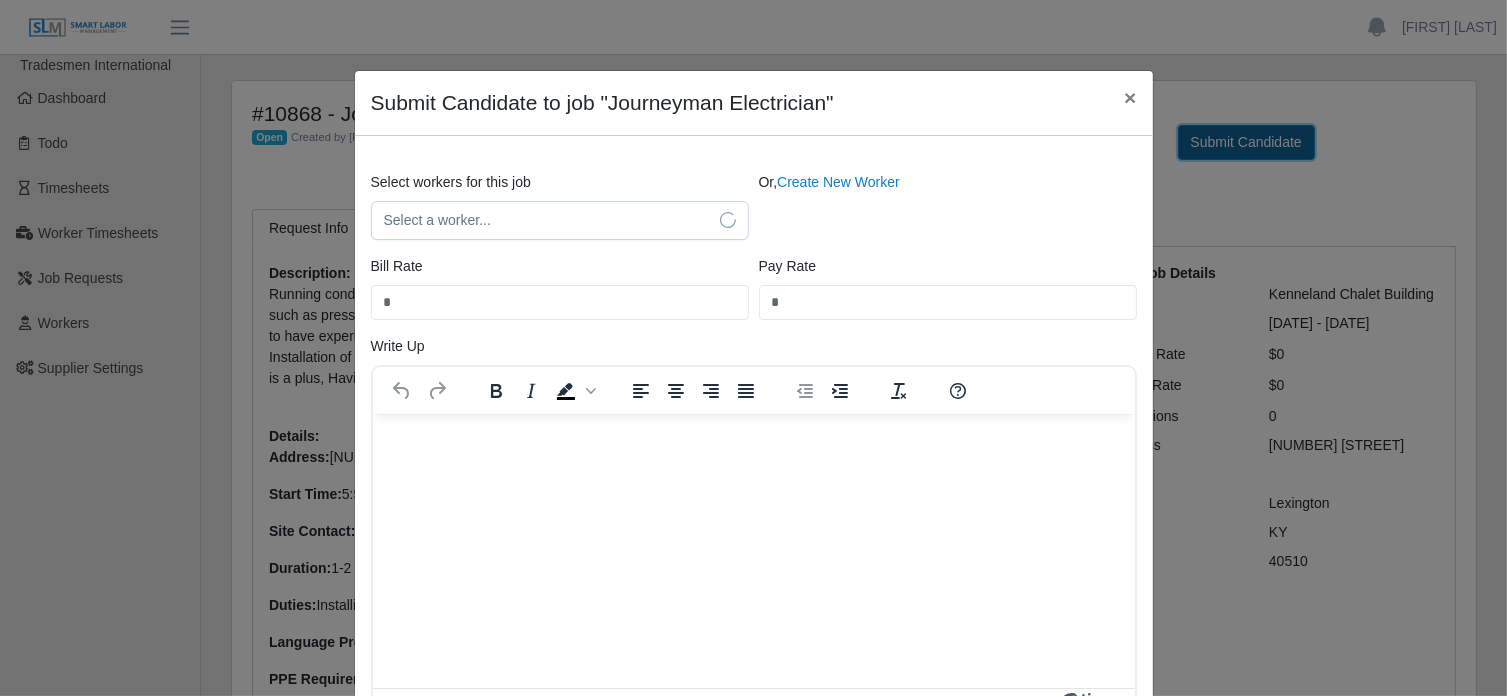scroll, scrollTop: 0, scrollLeft: 0, axis: both 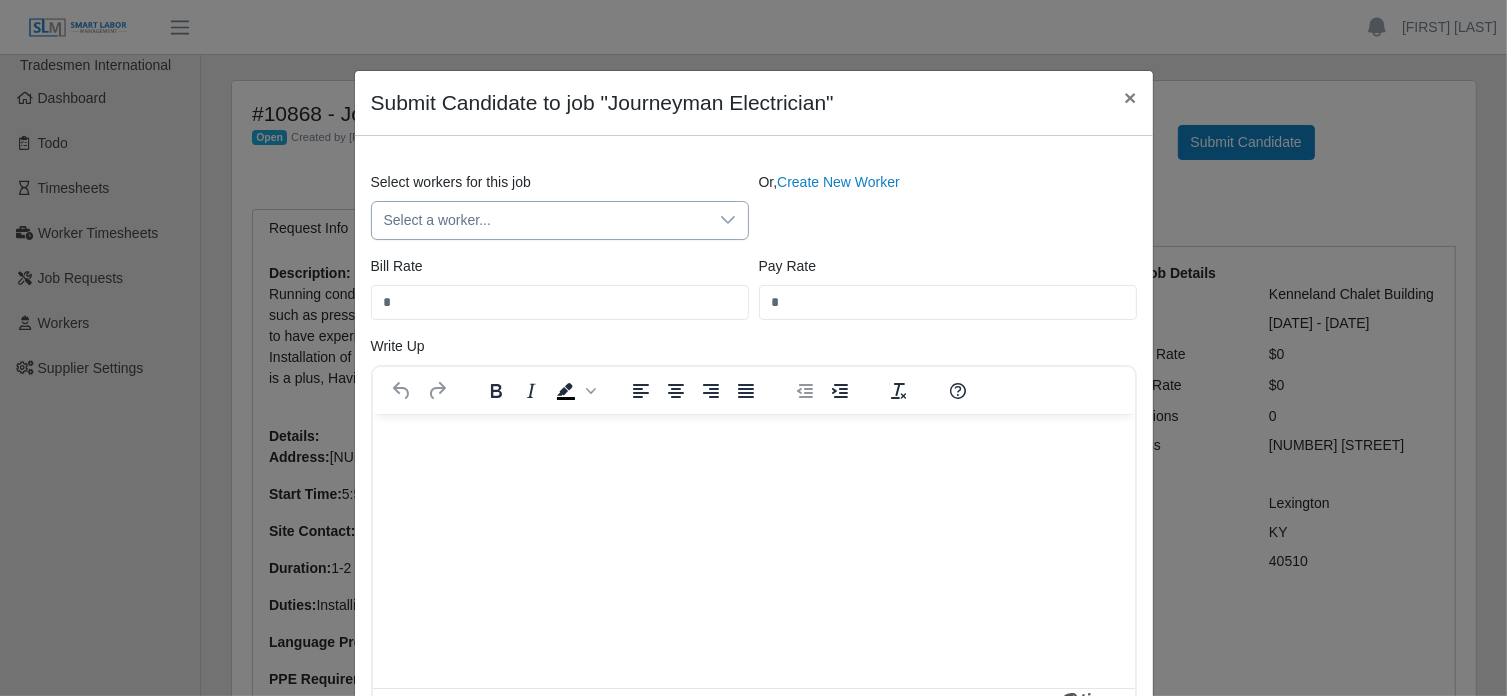 click on "Select a worker..." at bounding box center (540, 220) 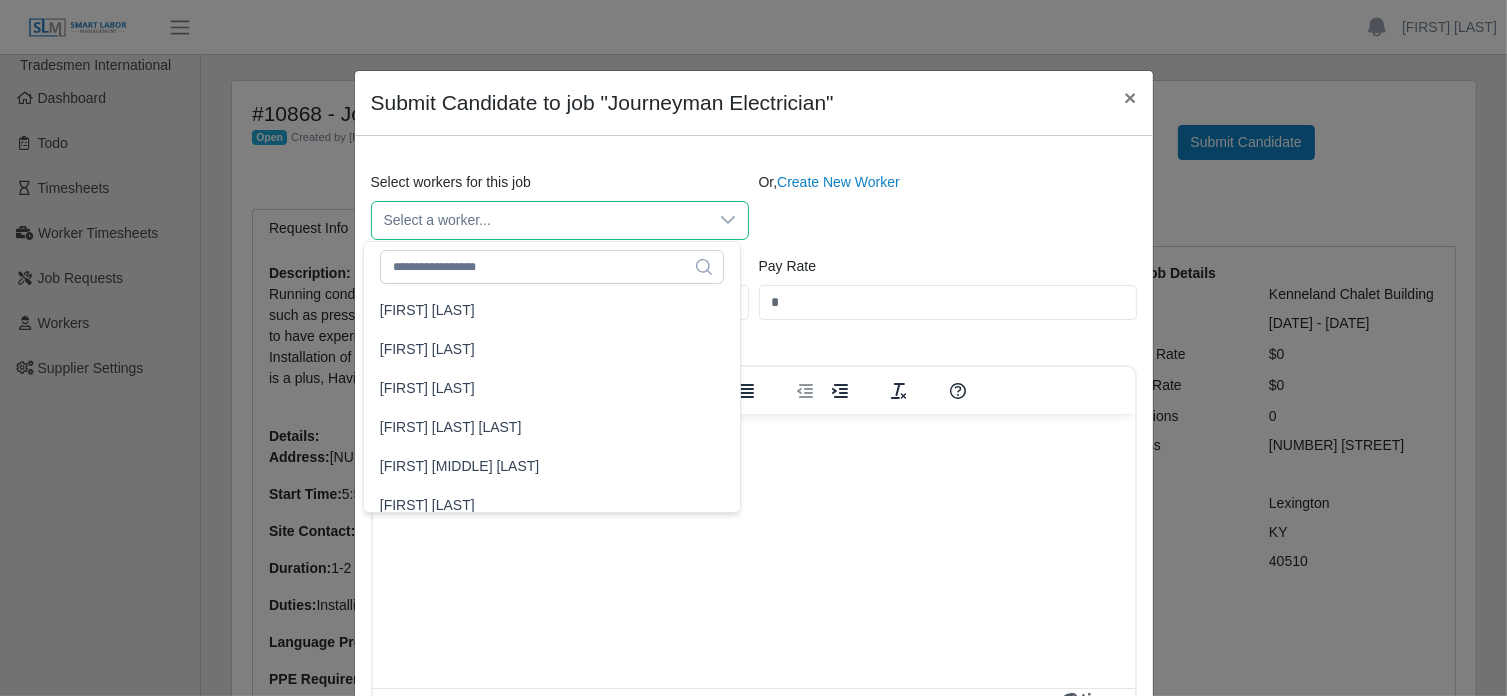 scroll, scrollTop: 7812, scrollLeft: 0, axis: vertical 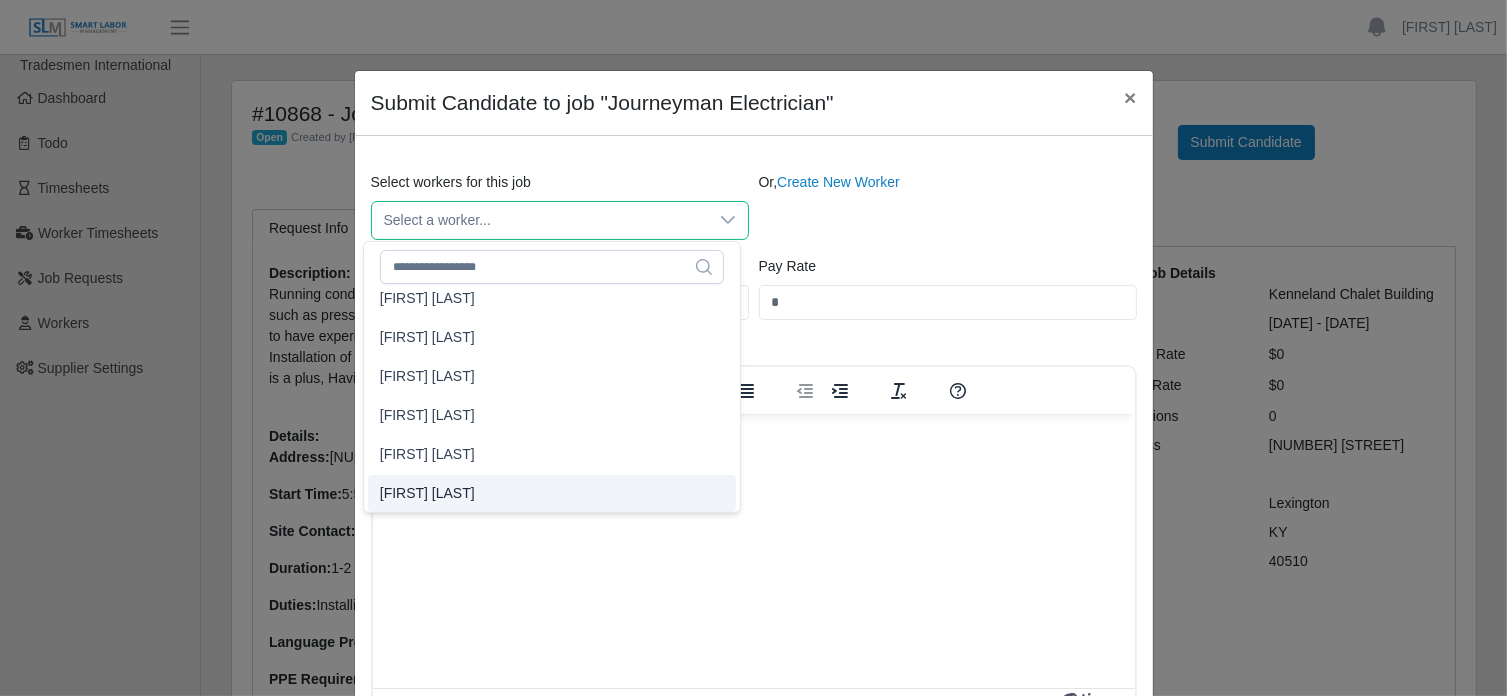 click on "[FIRST] [LAST]" 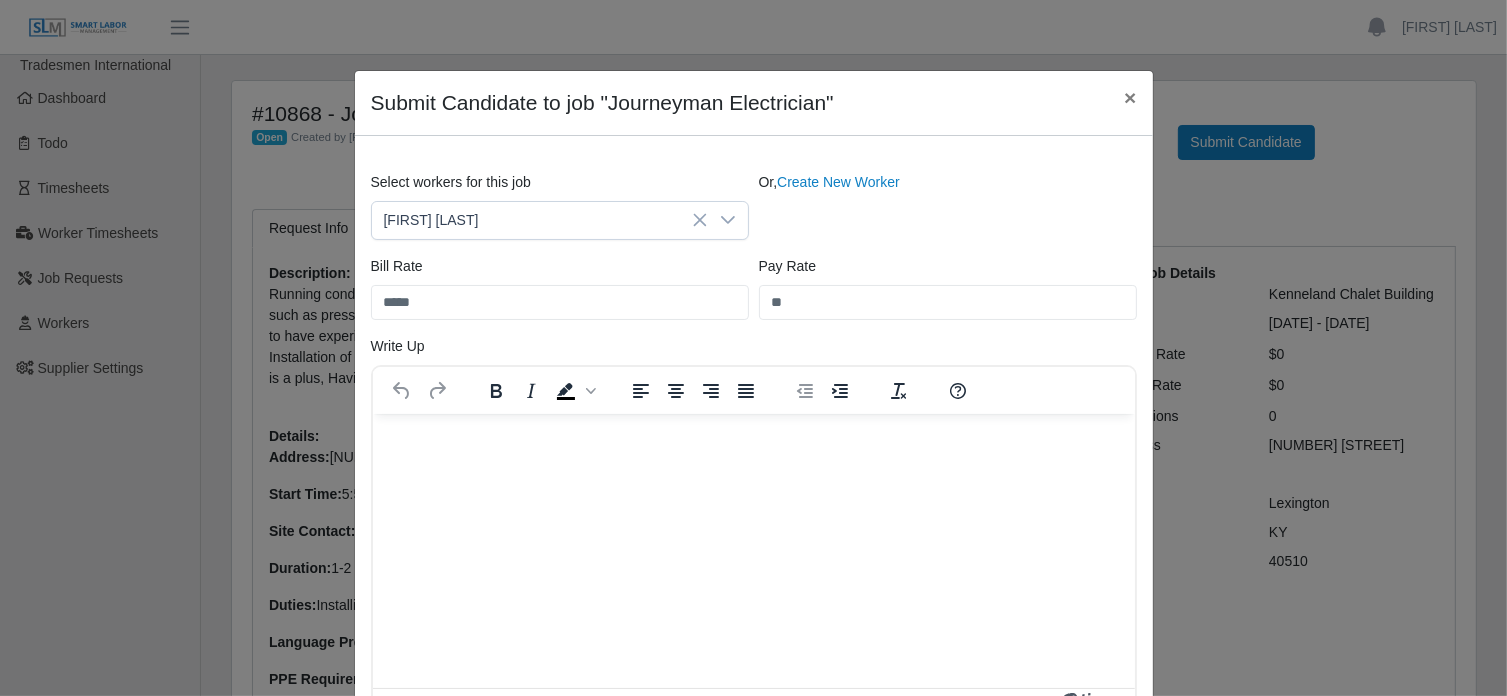 click at bounding box center [753, 440] 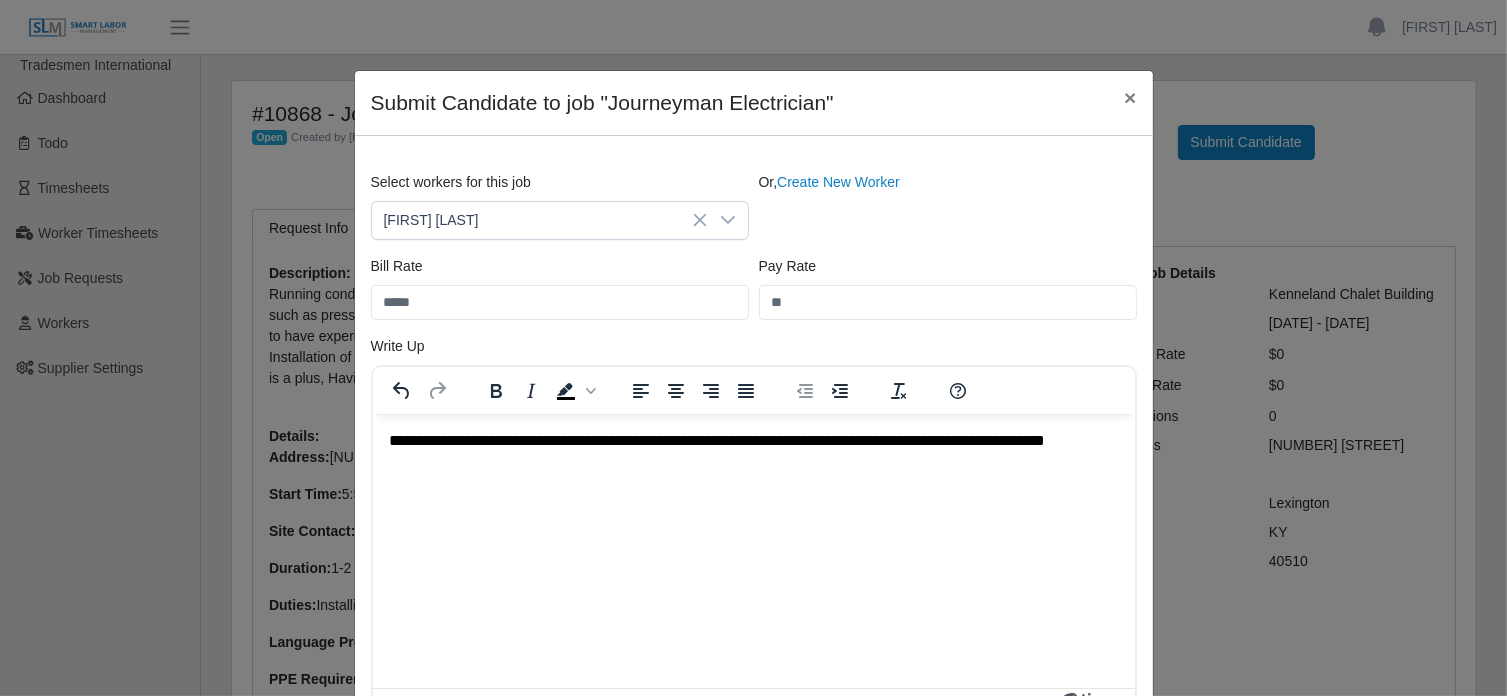 click on "*****" at bounding box center (560, 302) 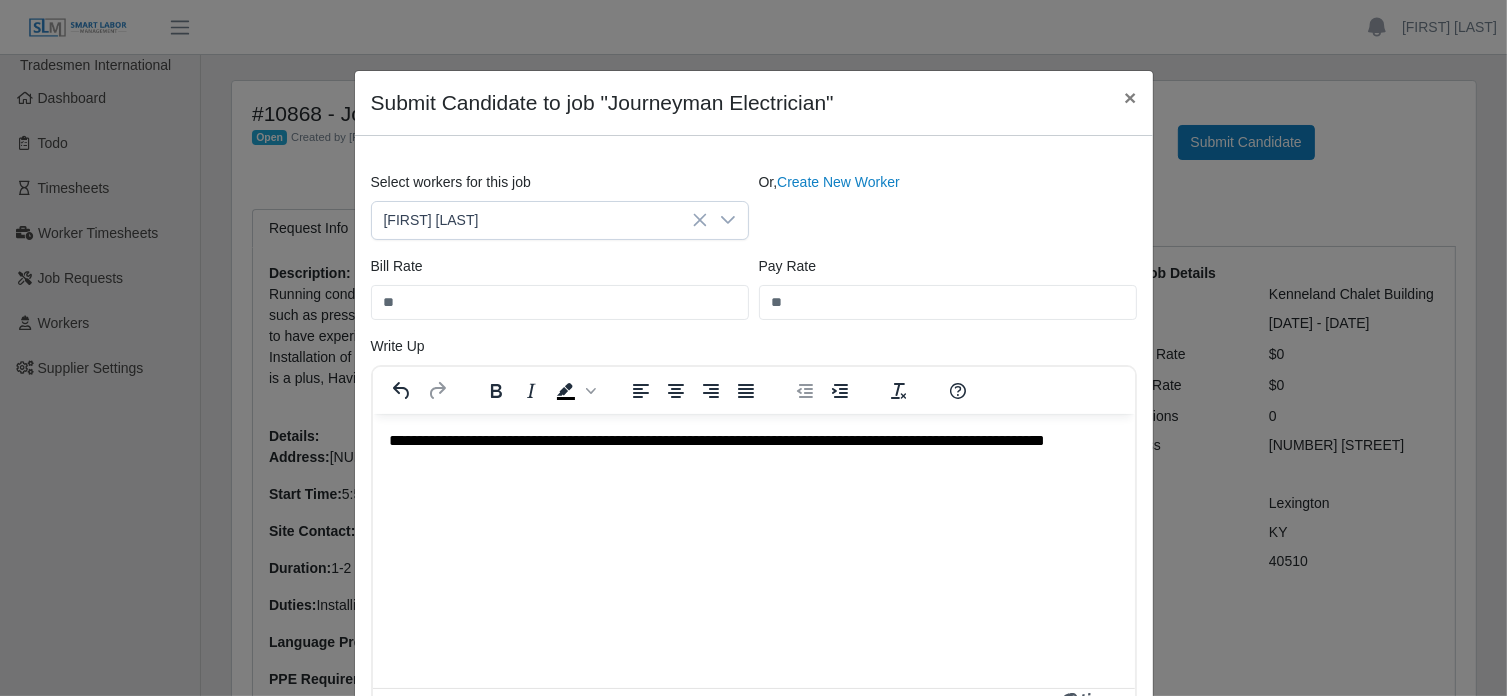 type on "*" 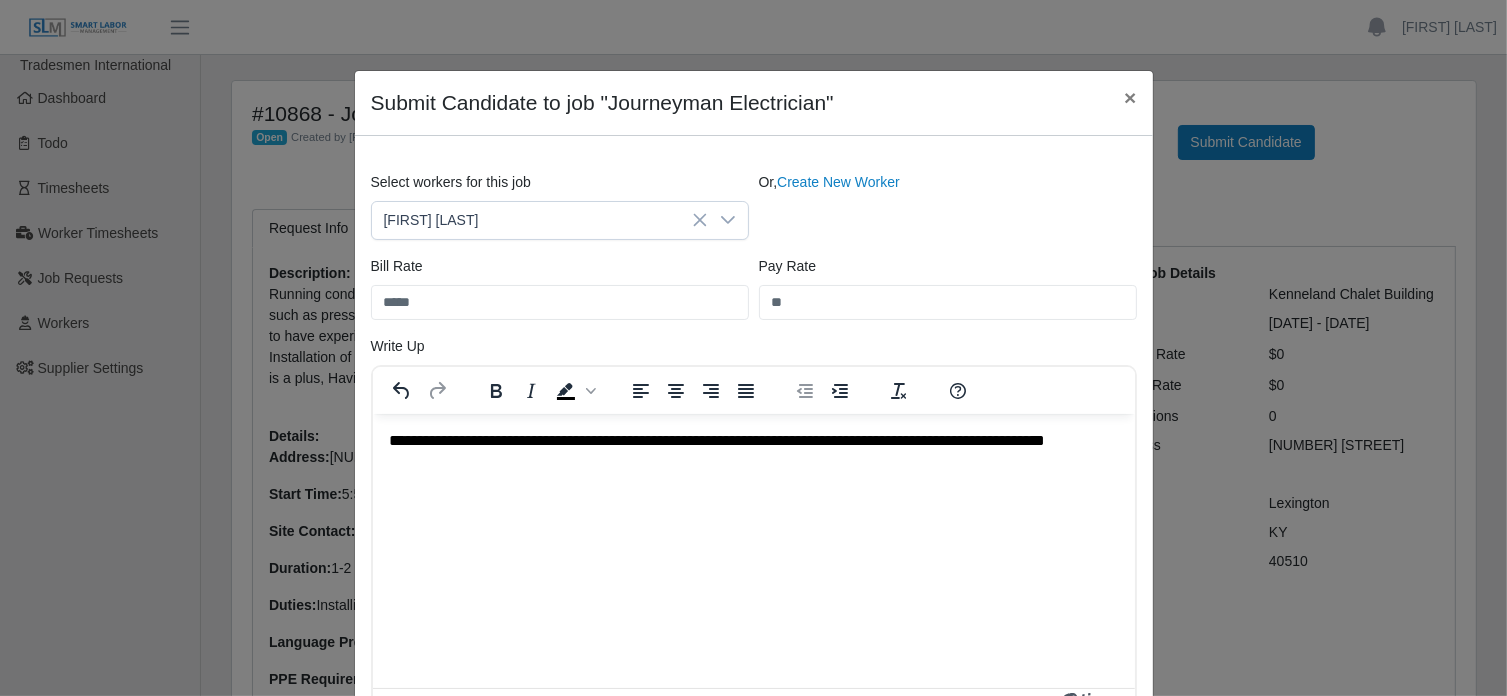 type on "*****" 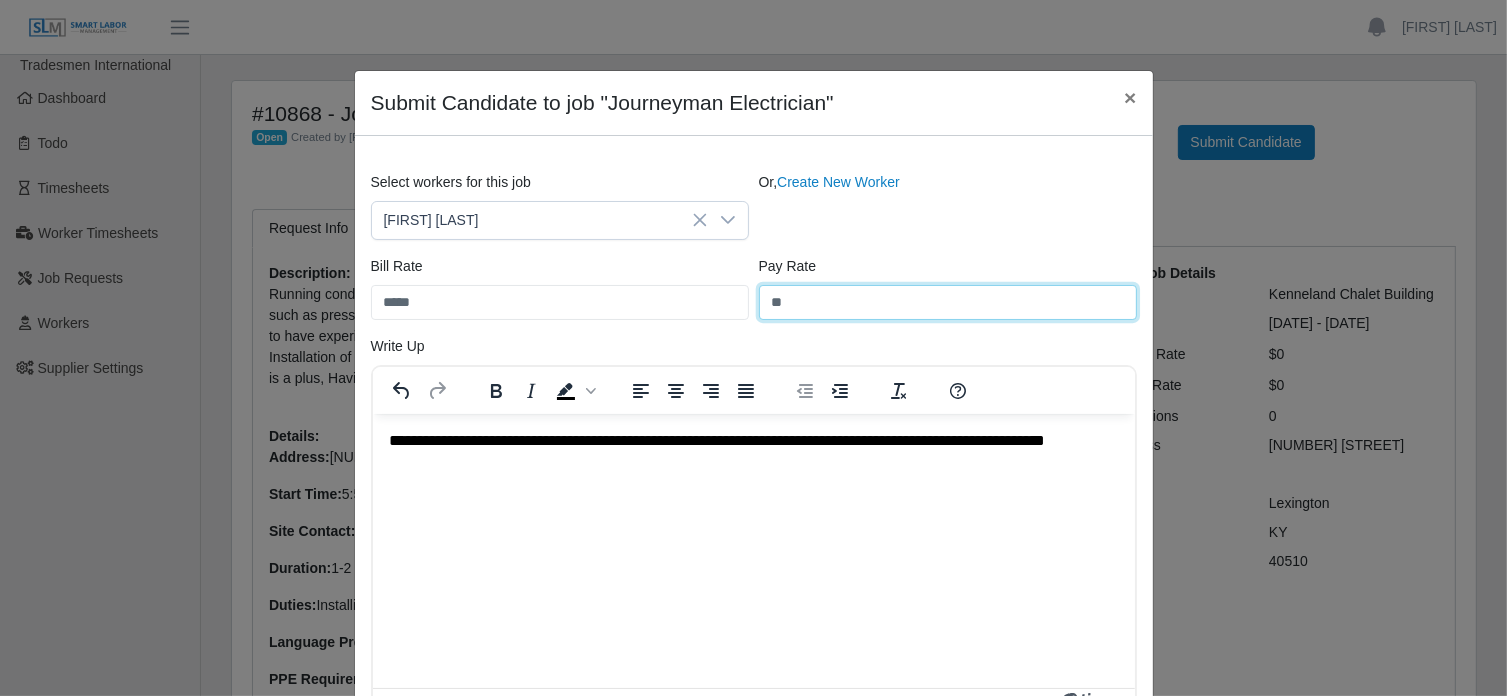 click on "**" at bounding box center [948, 302] 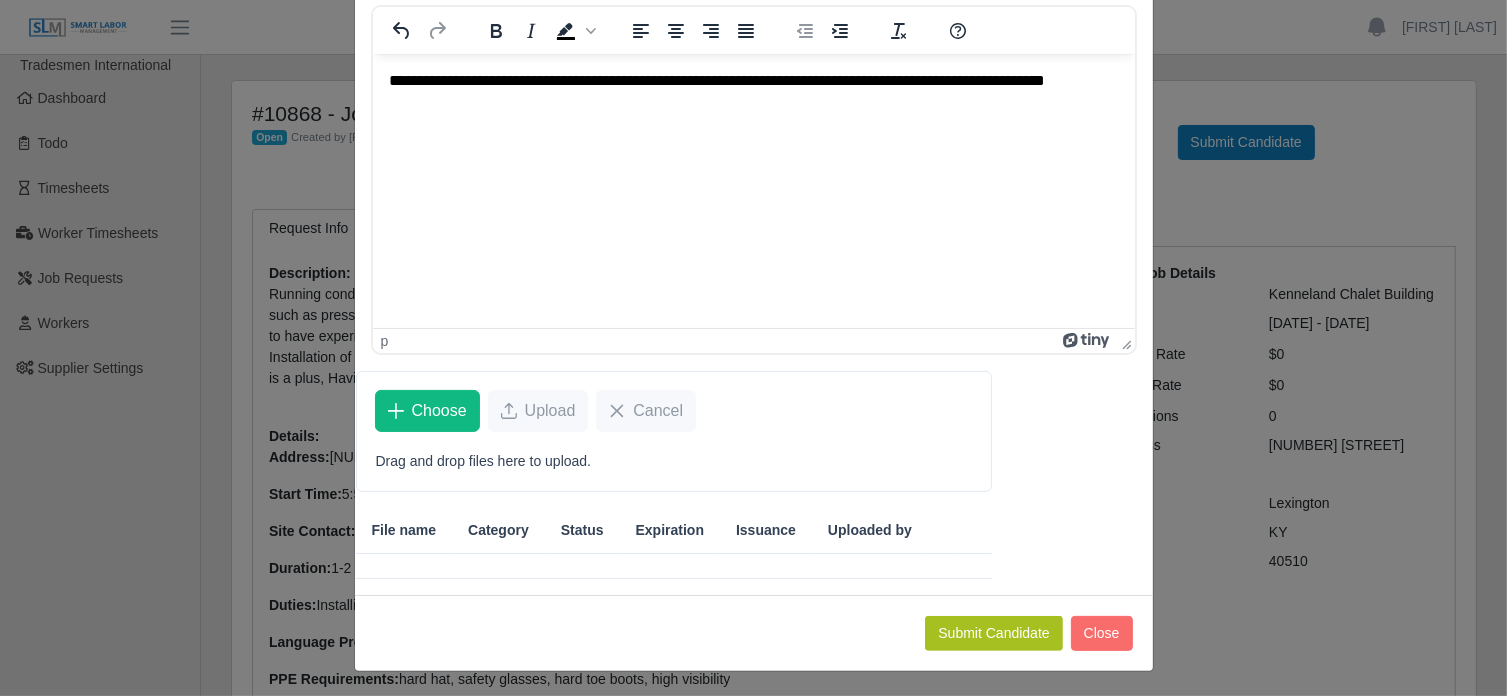 type on "**" 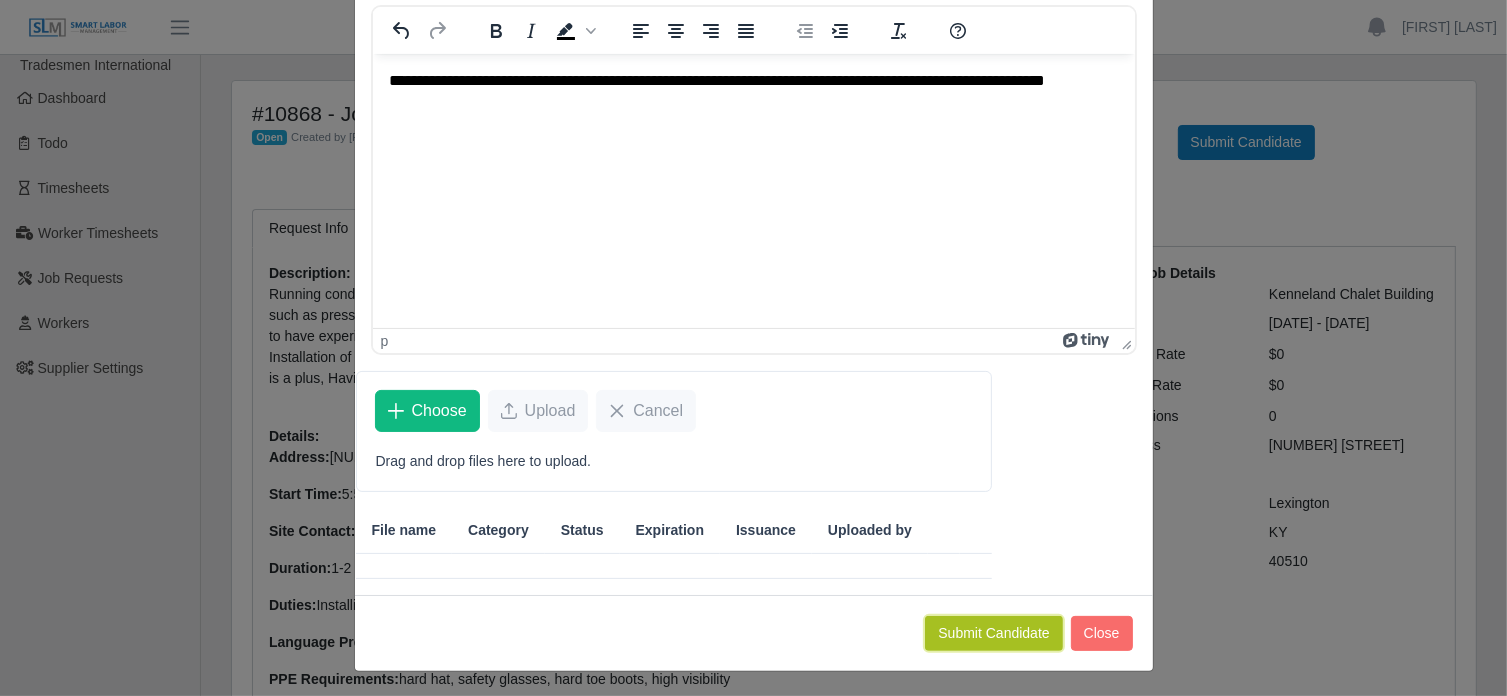 click on "Submit Candidate" 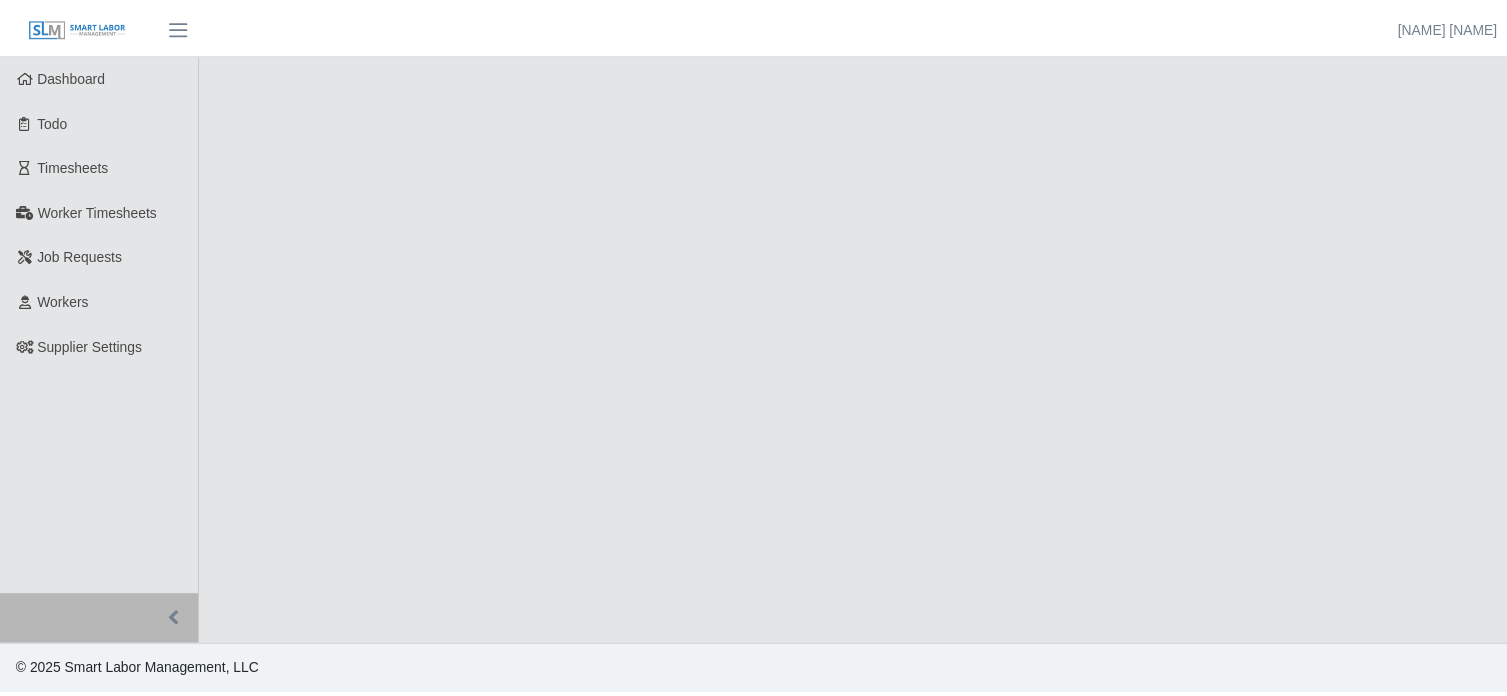 scroll, scrollTop: 0, scrollLeft: 0, axis: both 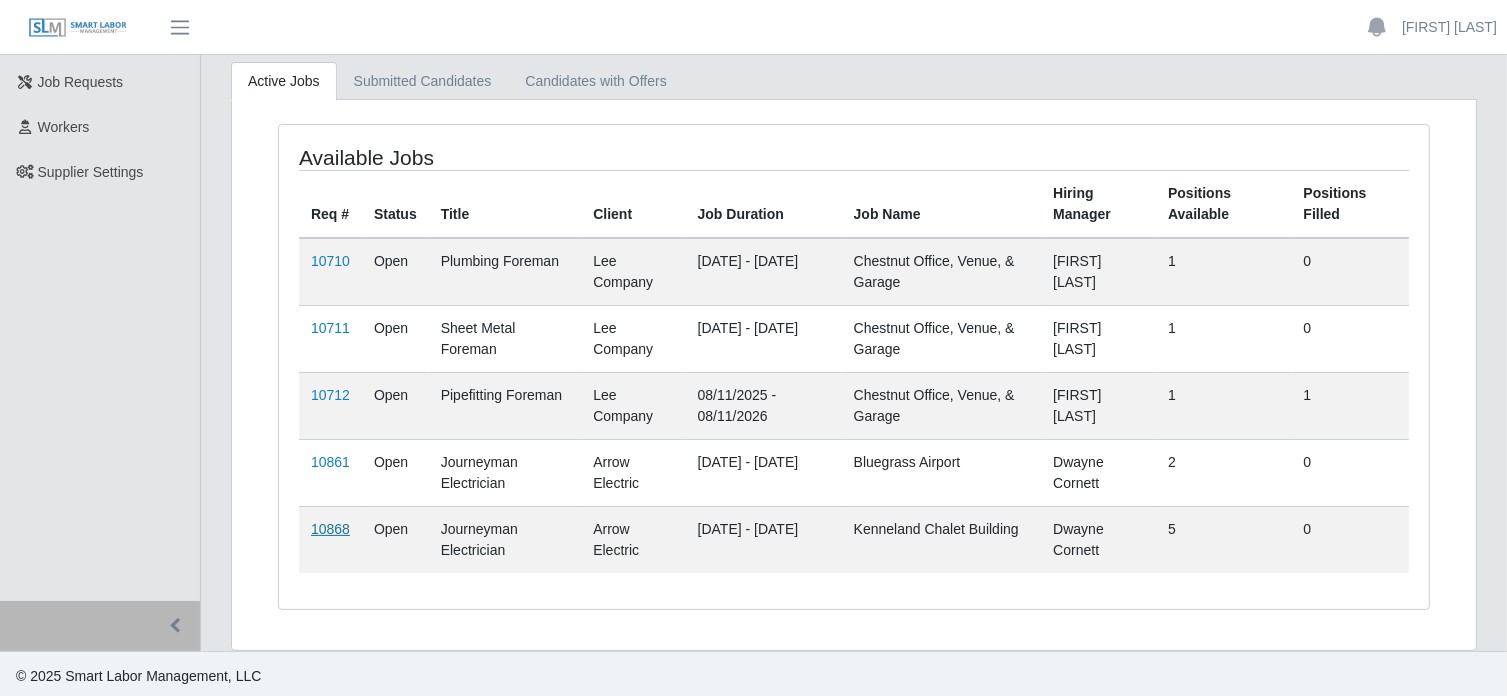 click on "10868" at bounding box center (330, 529) 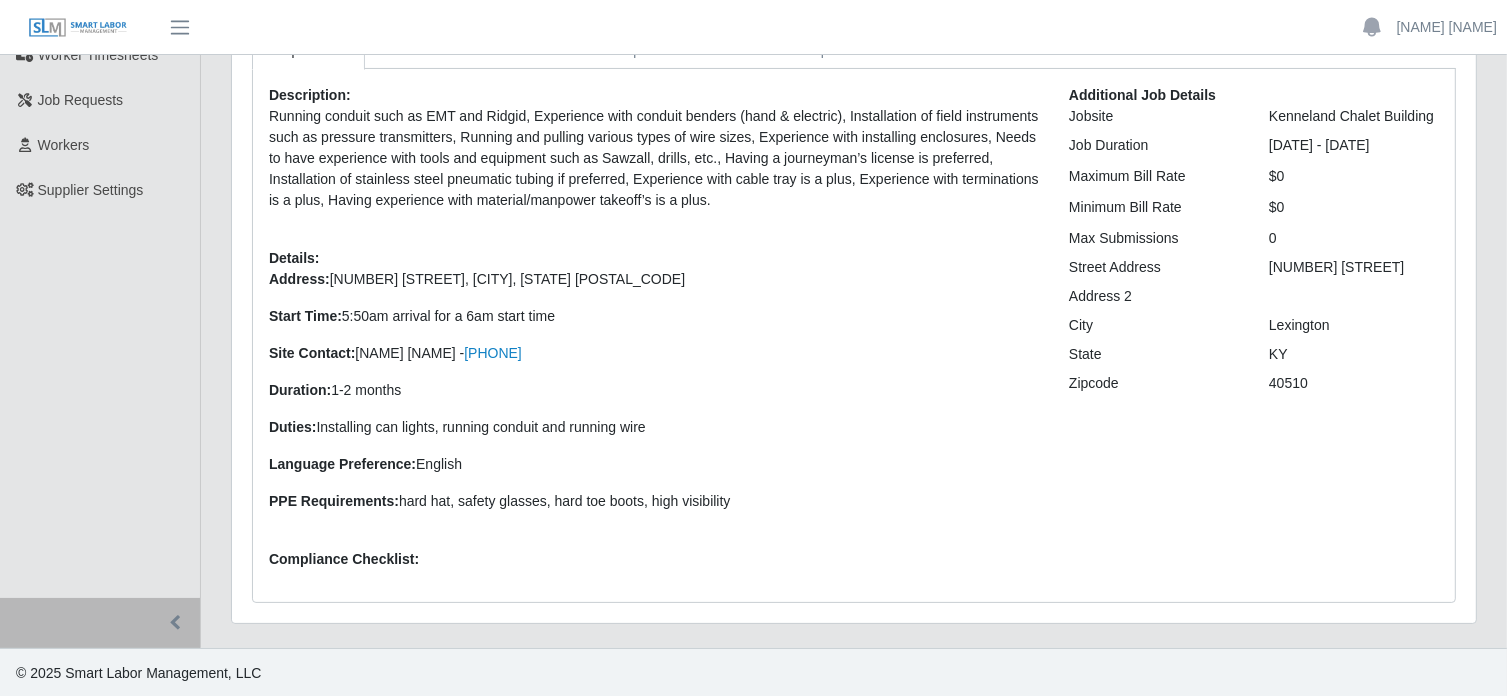 scroll, scrollTop: 0, scrollLeft: 0, axis: both 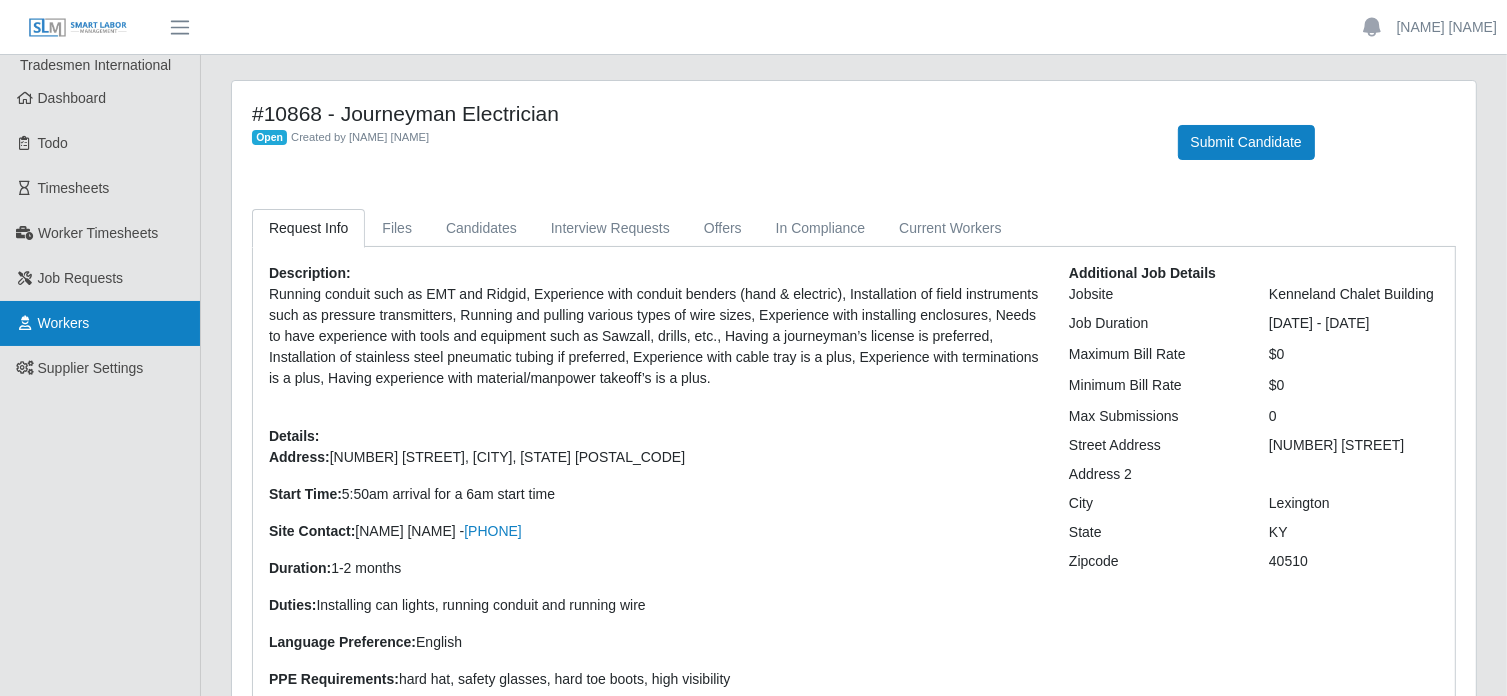 click on "Workers" at bounding box center (64, 323) 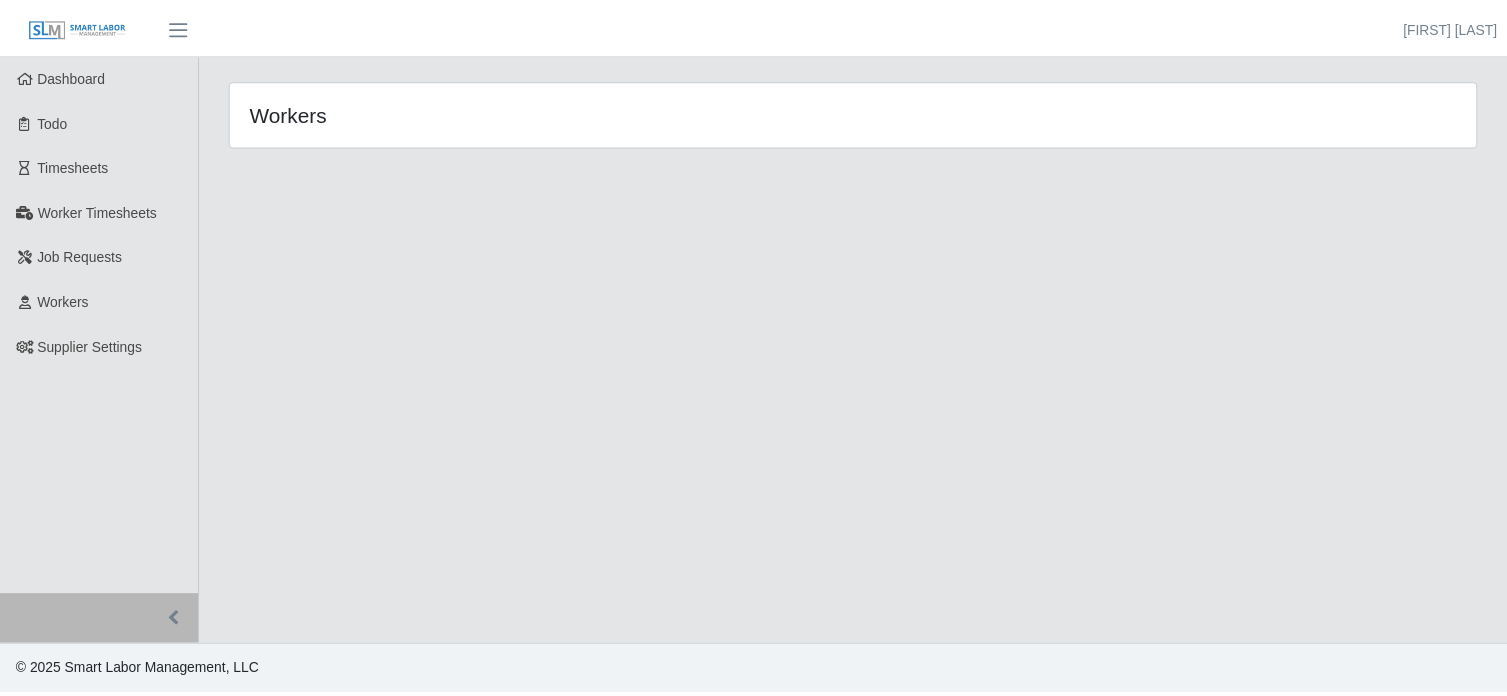 scroll, scrollTop: 0, scrollLeft: 0, axis: both 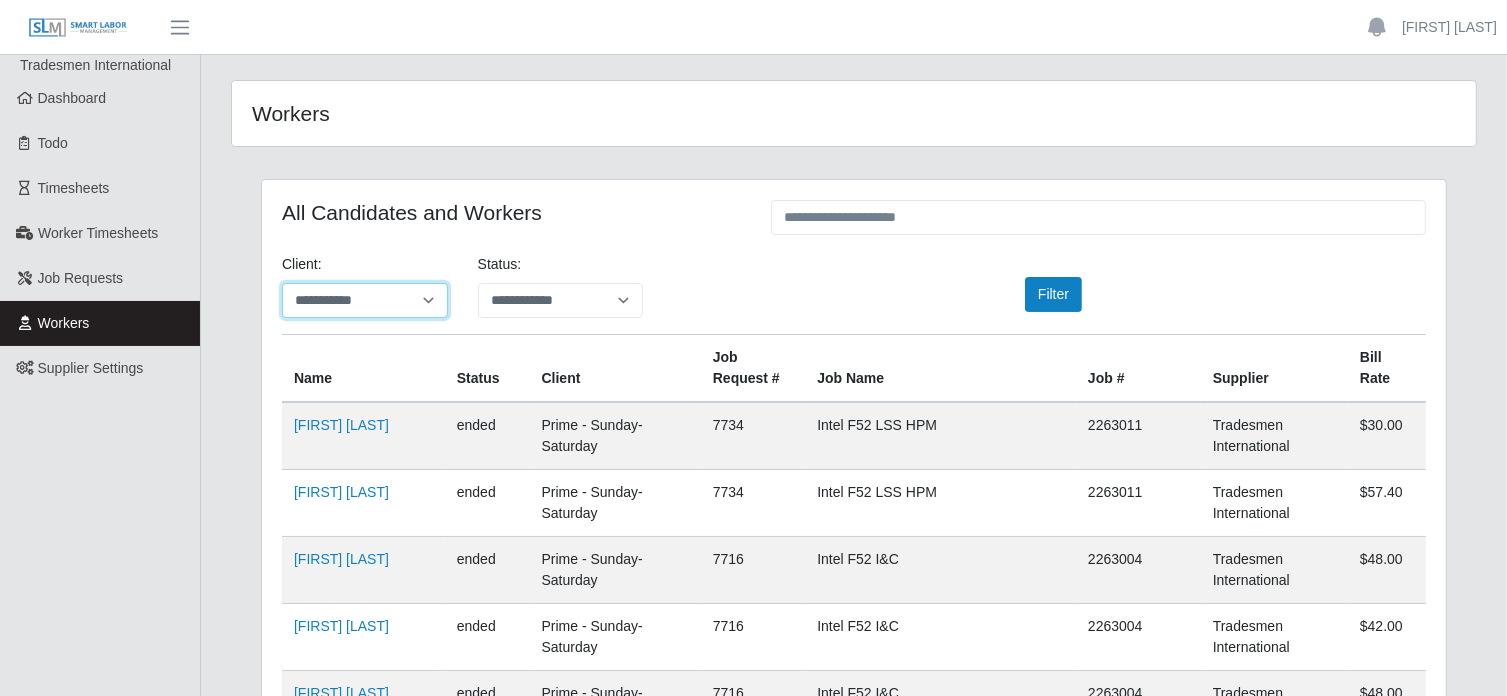 click on "**********" at bounding box center [365, 300] 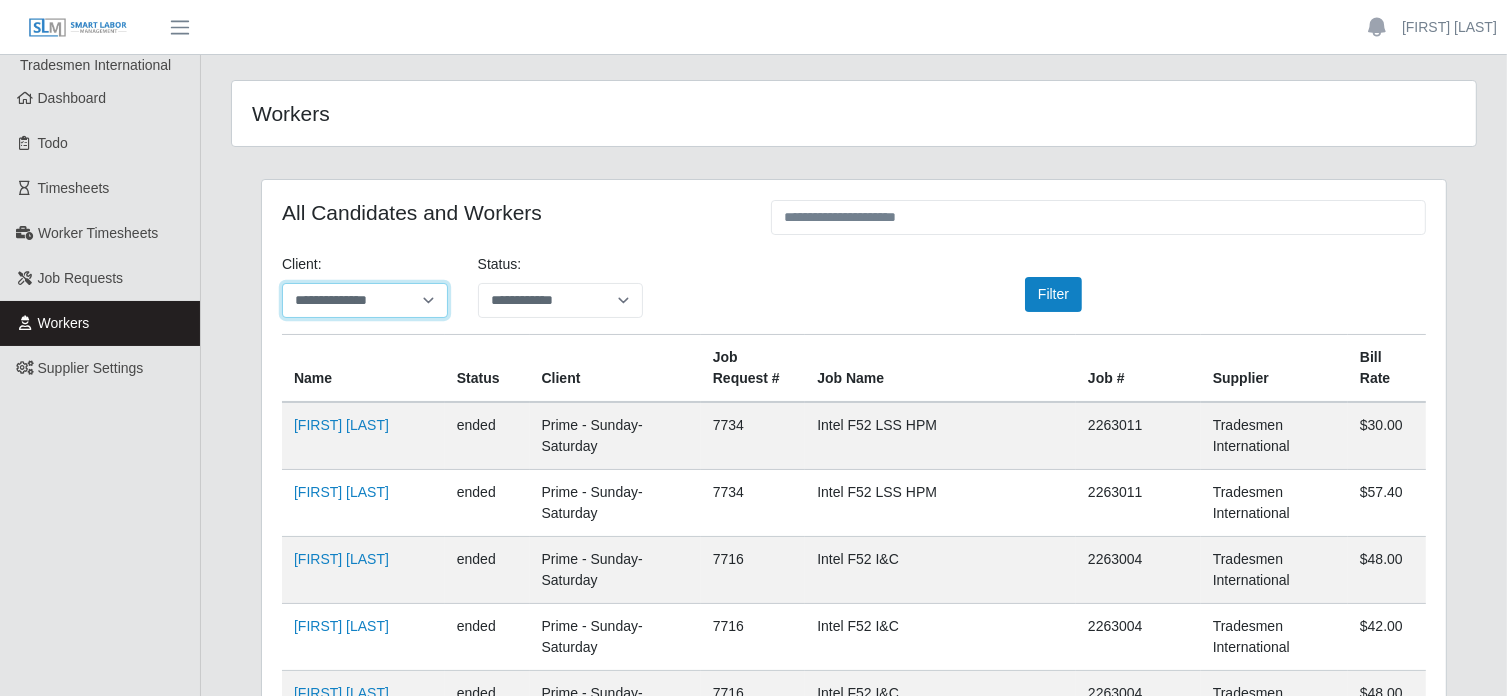 click on "**********" at bounding box center (365, 300) 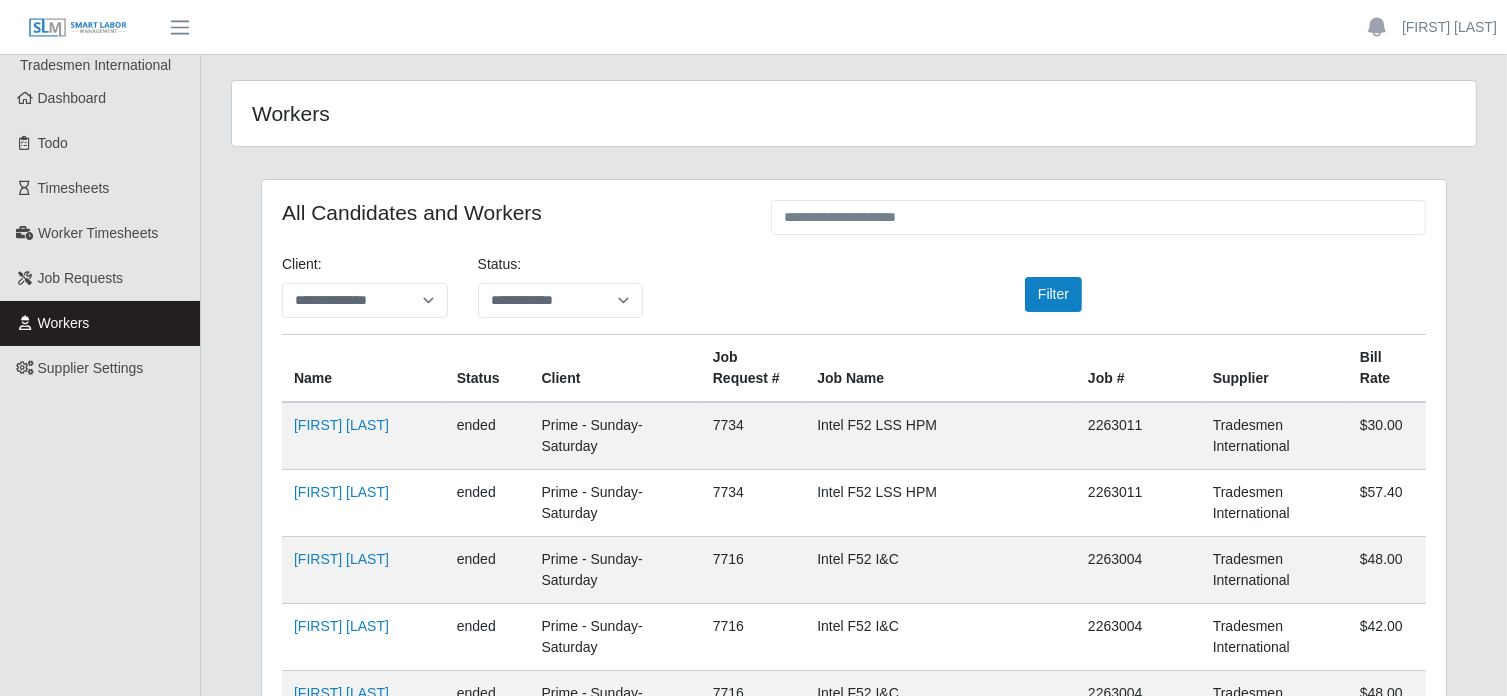 scroll, scrollTop: 50376, scrollLeft: 0, axis: vertical 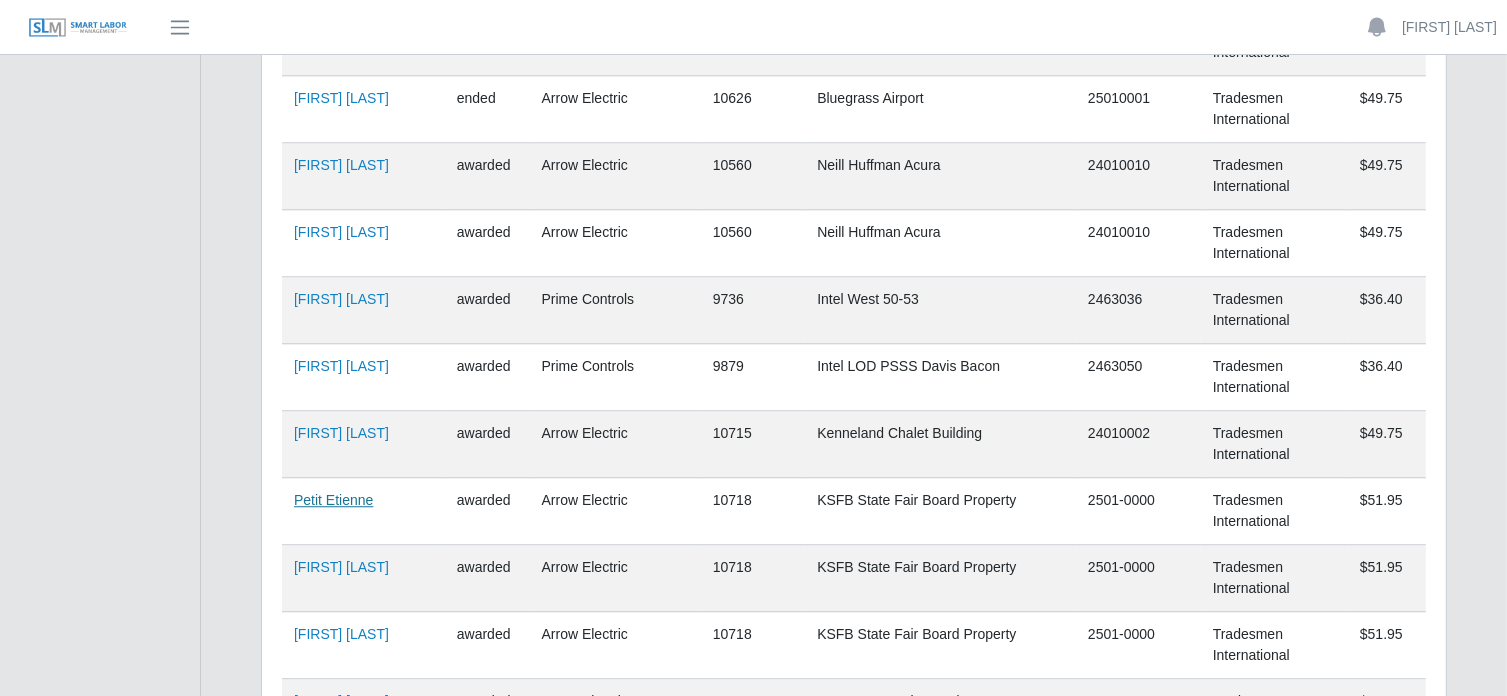 click on "Petit Etienne" at bounding box center [333, 500] 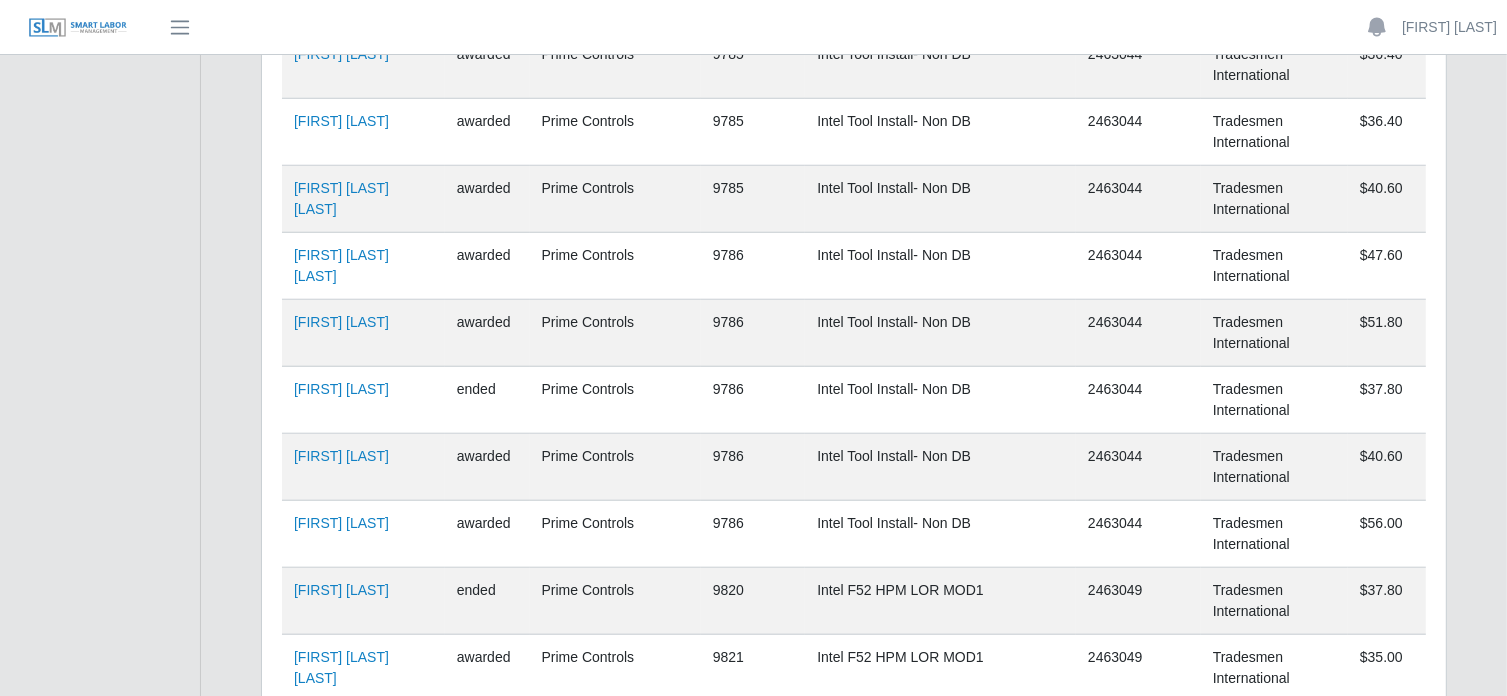scroll, scrollTop: 46874, scrollLeft: 0, axis: vertical 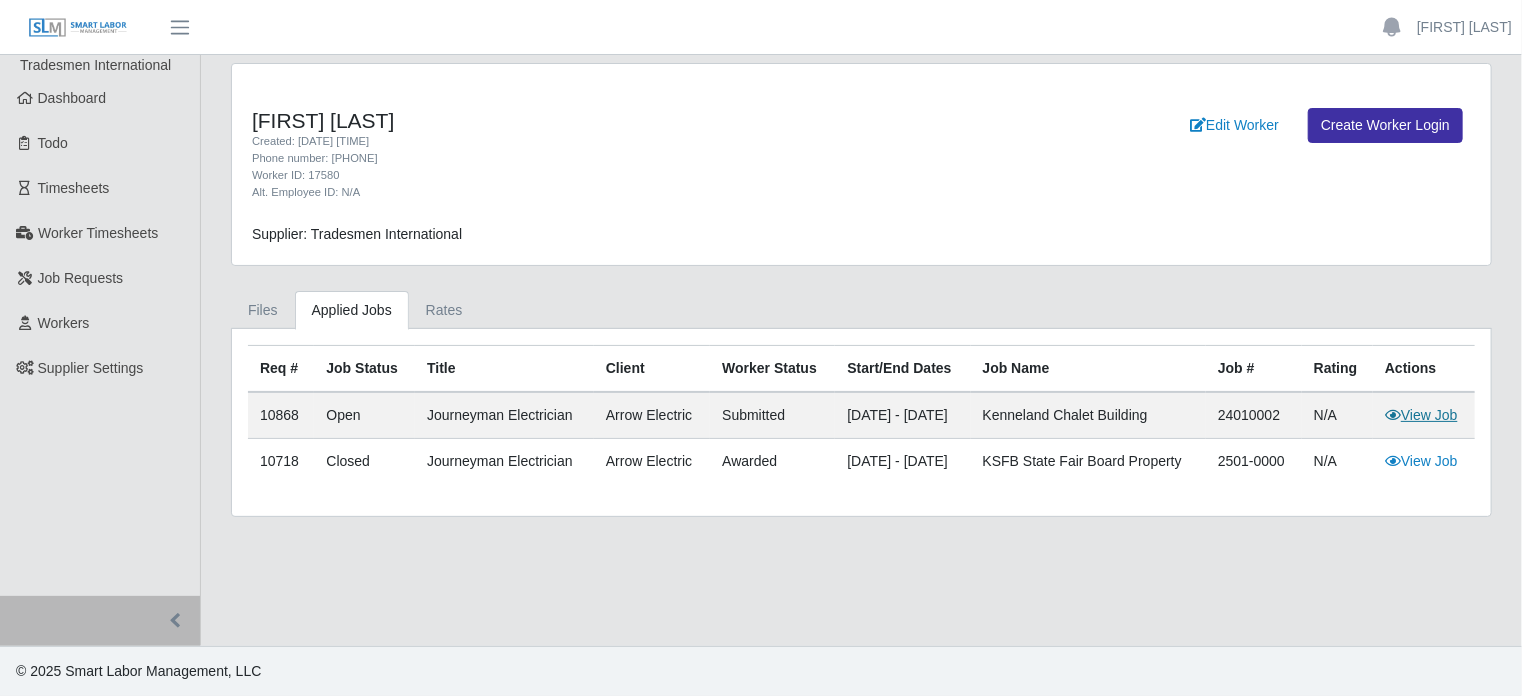 click on "View Job" at bounding box center (1421, 415) 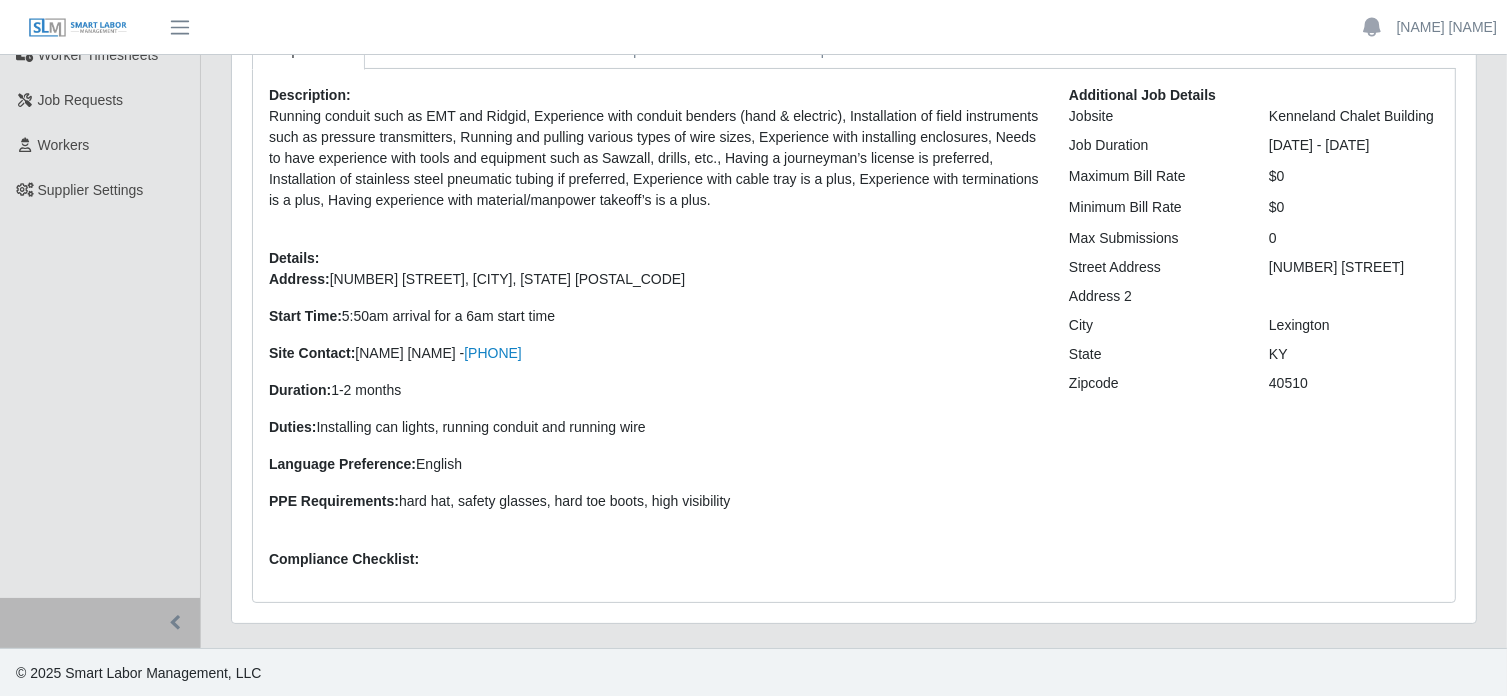 scroll, scrollTop: 0, scrollLeft: 0, axis: both 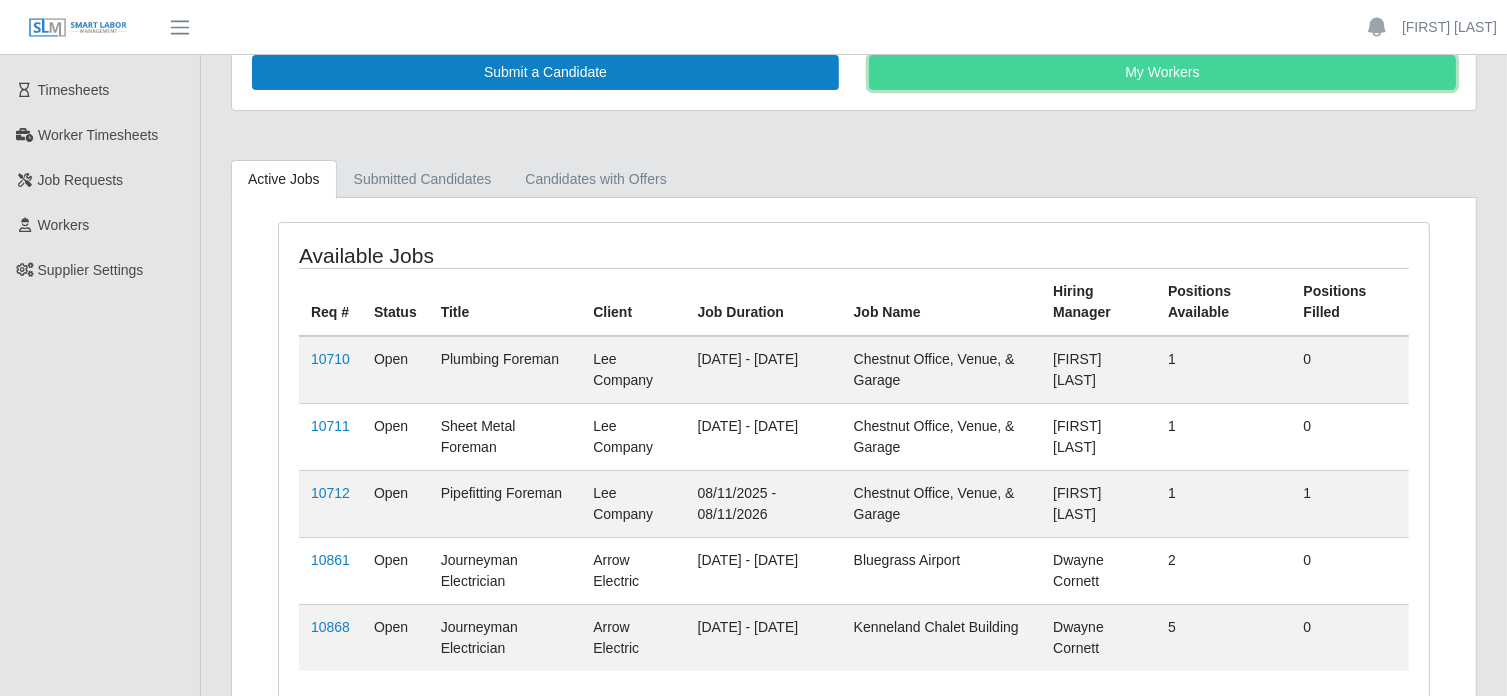 click on "My Workers" at bounding box center [1162, 72] 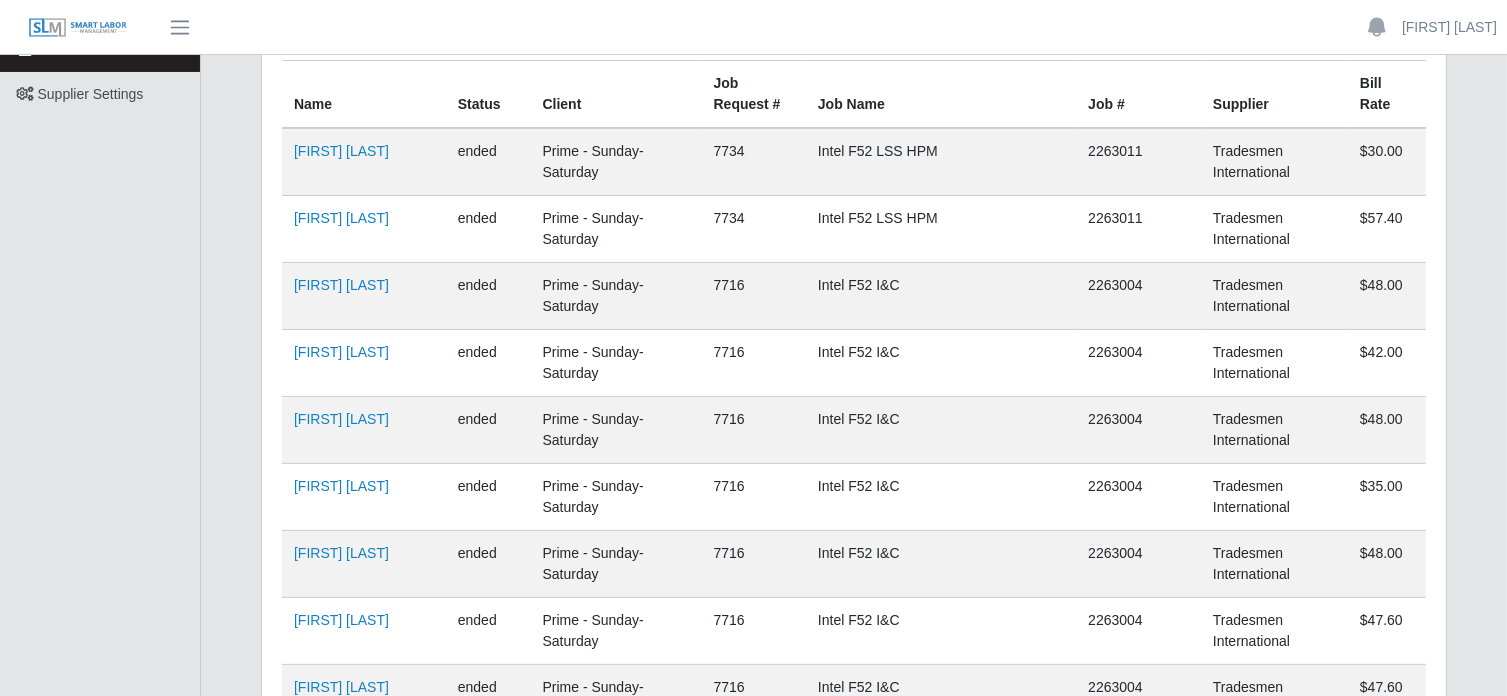 scroll, scrollTop: 0, scrollLeft: 0, axis: both 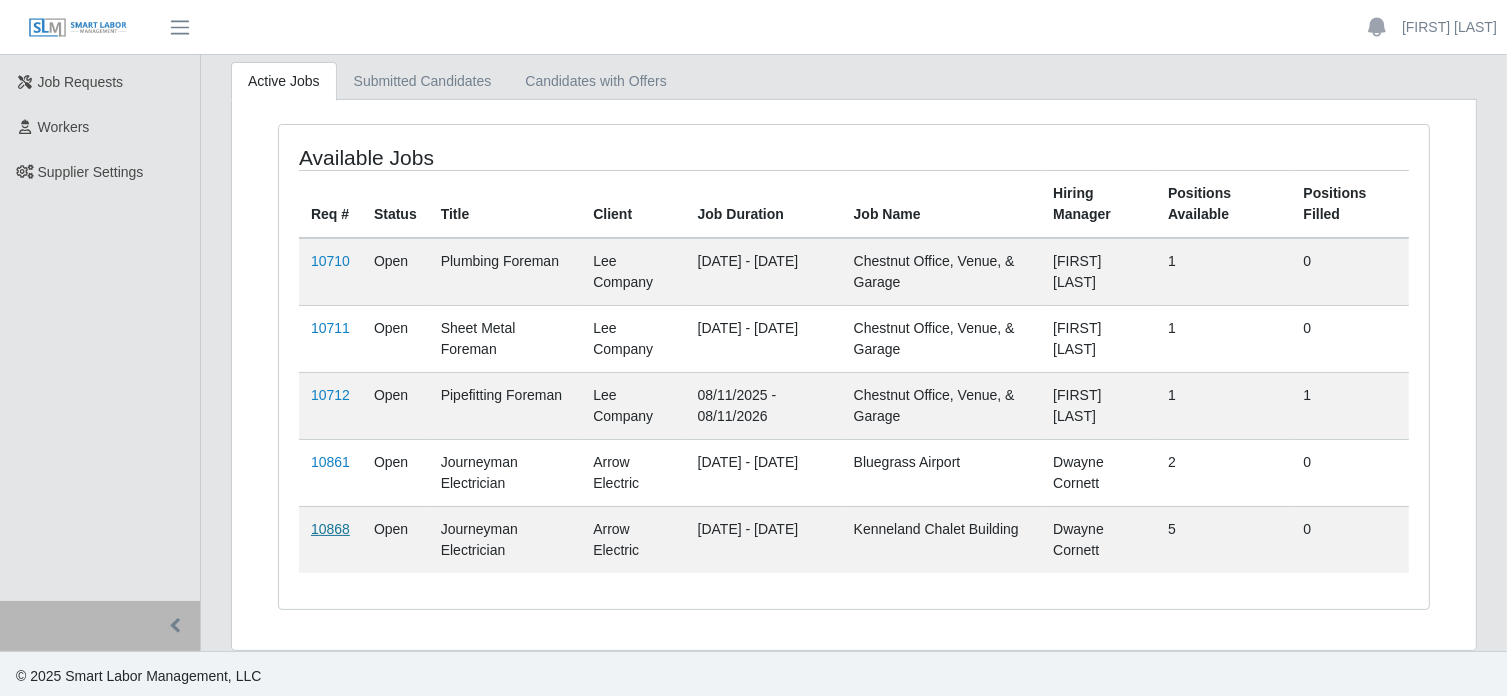 click on "10868" at bounding box center (330, 529) 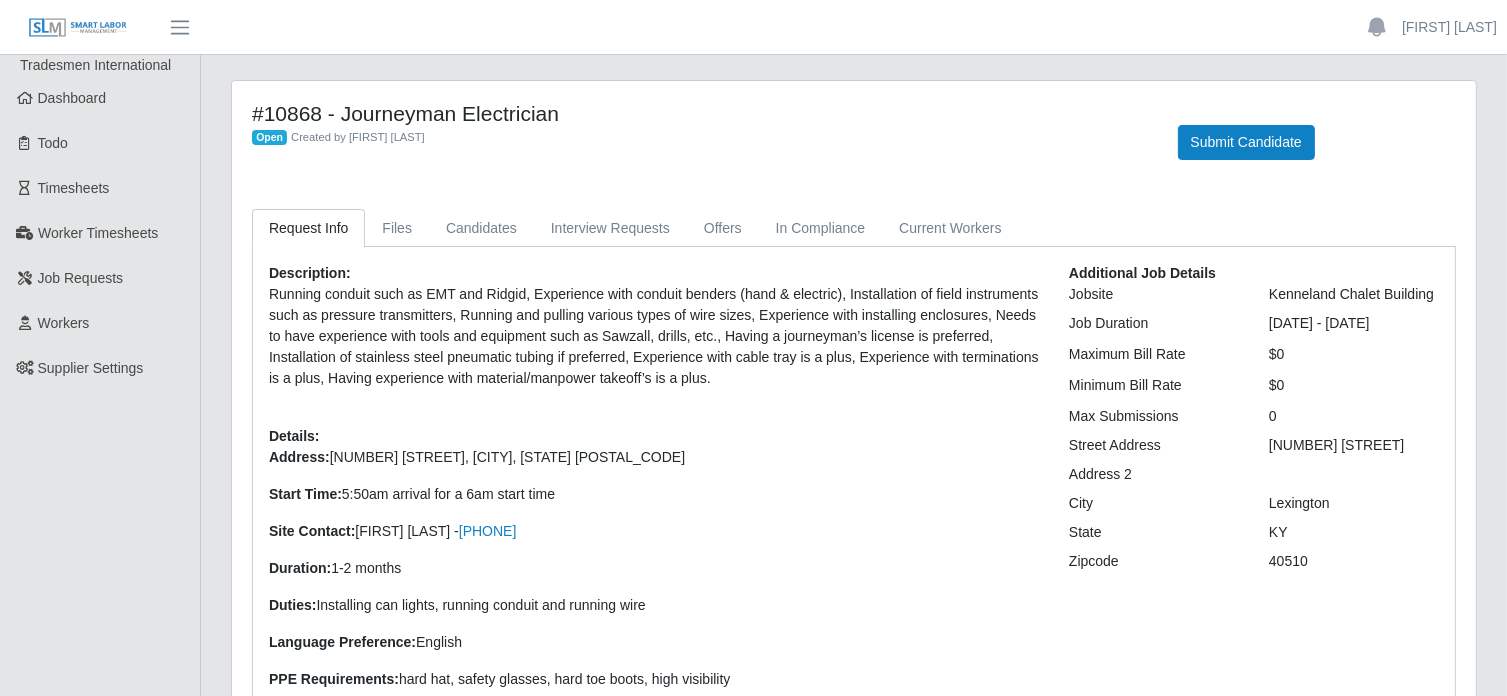 scroll, scrollTop: 35, scrollLeft: 0, axis: vertical 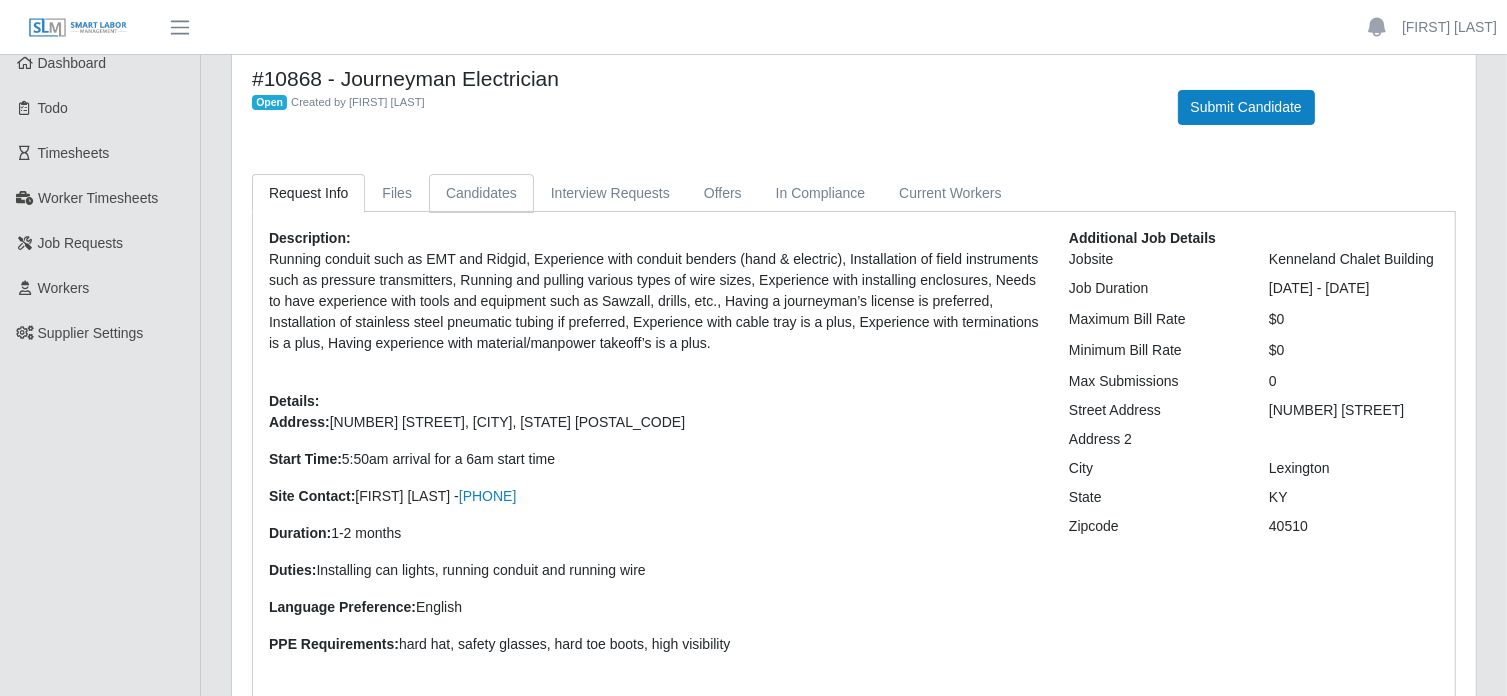 click on "Candidates" at bounding box center (481, 193) 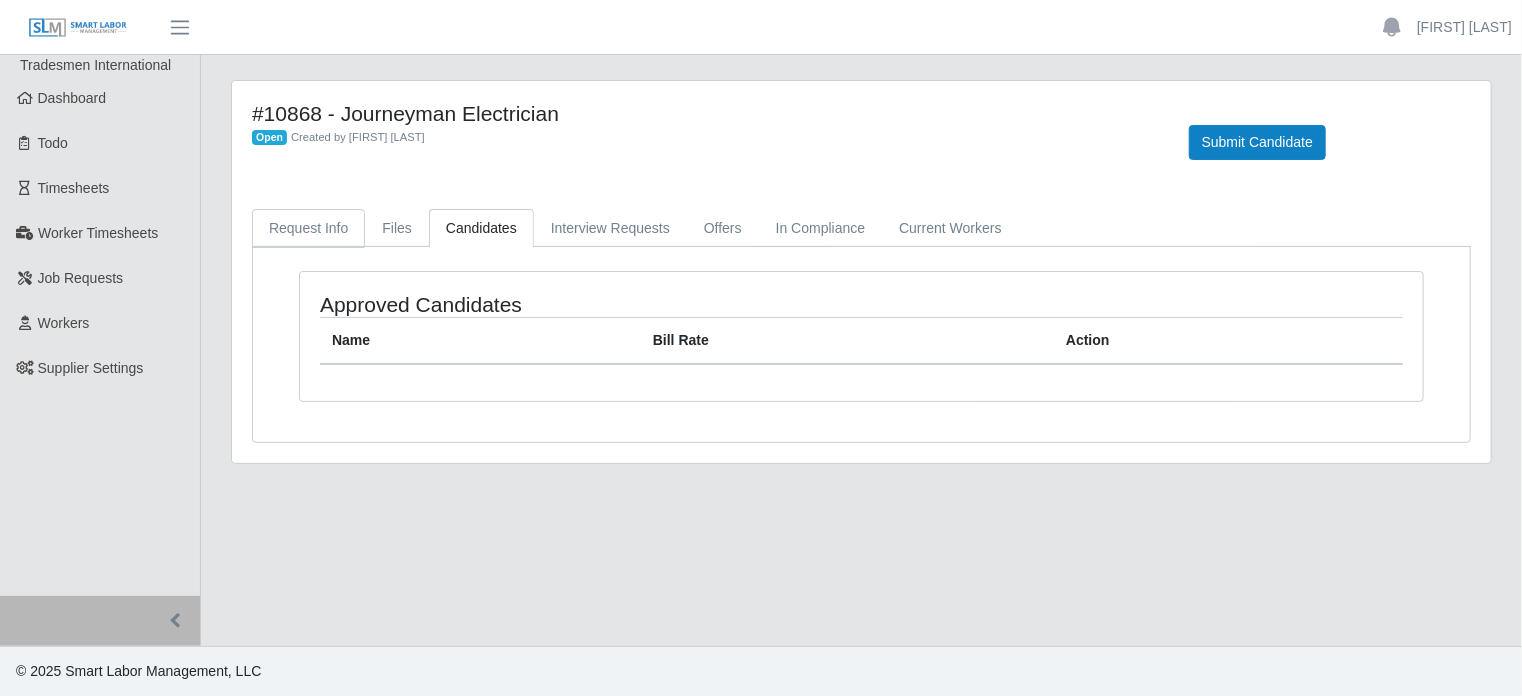 click on "Request Info" at bounding box center (308, 228) 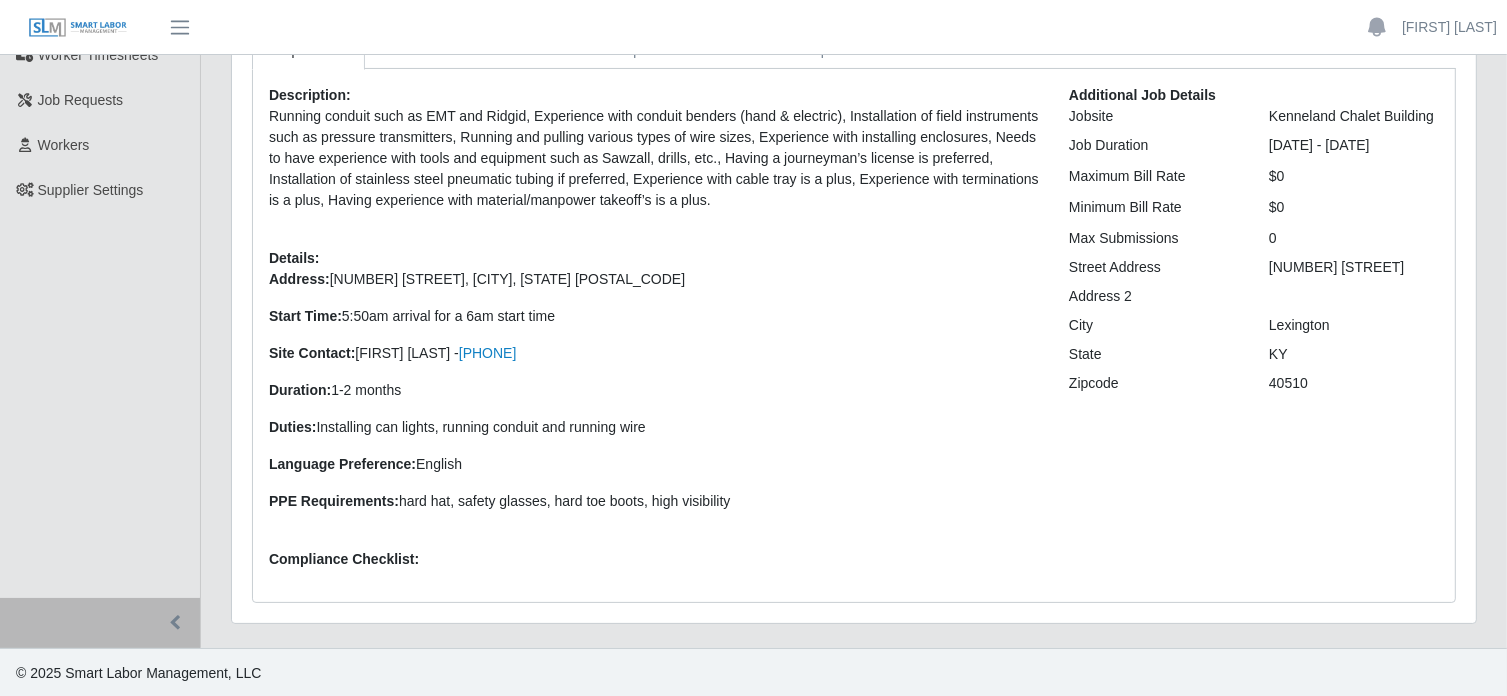 scroll, scrollTop: 0, scrollLeft: 0, axis: both 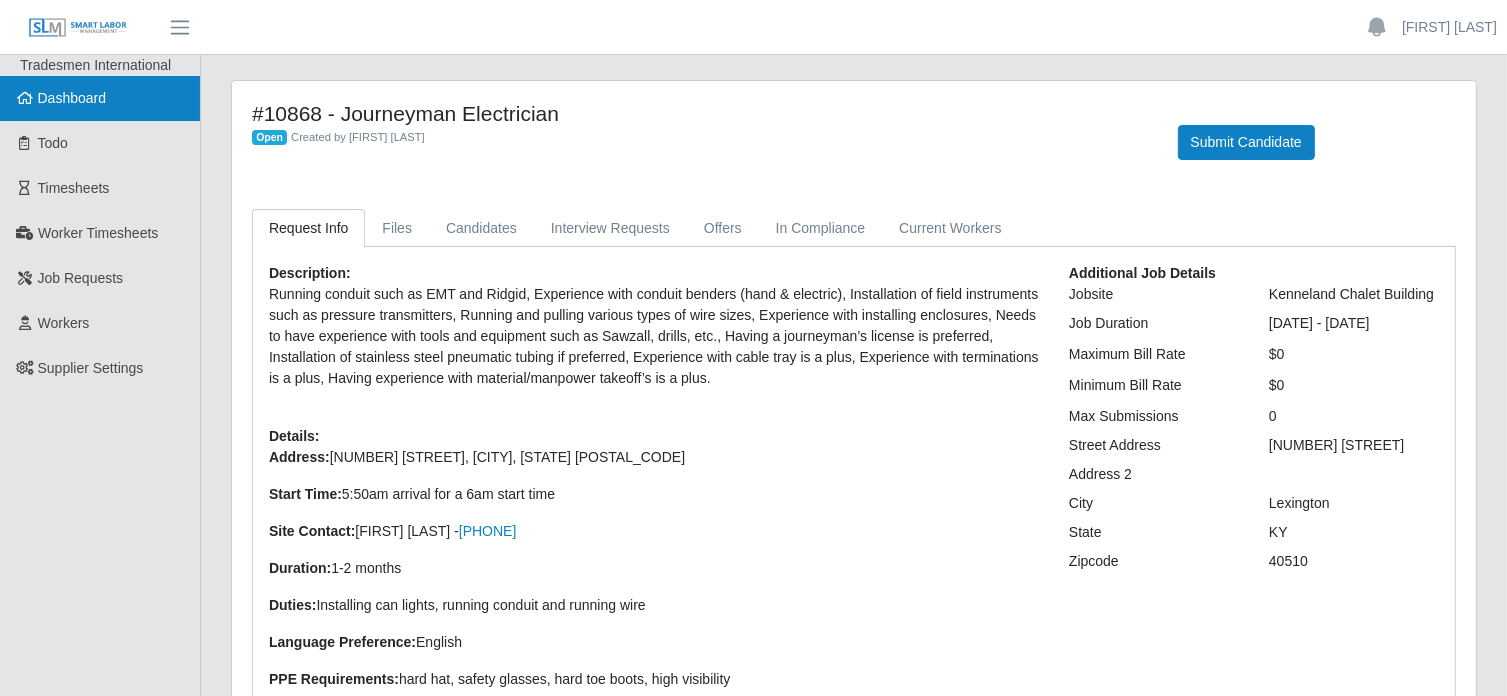 click on "Dashboard" at bounding box center (72, 98) 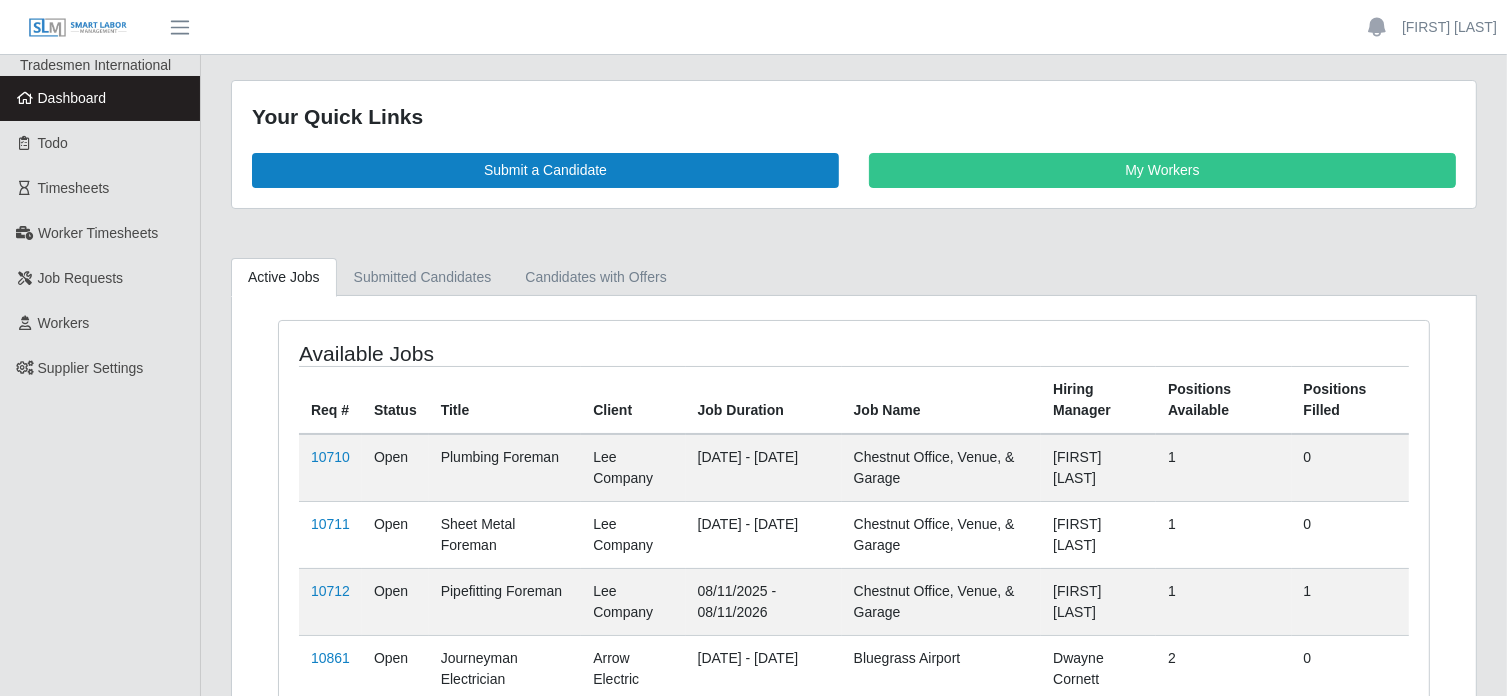 scroll, scrollTop: 264, scrollLeft: 0, axis: vertical 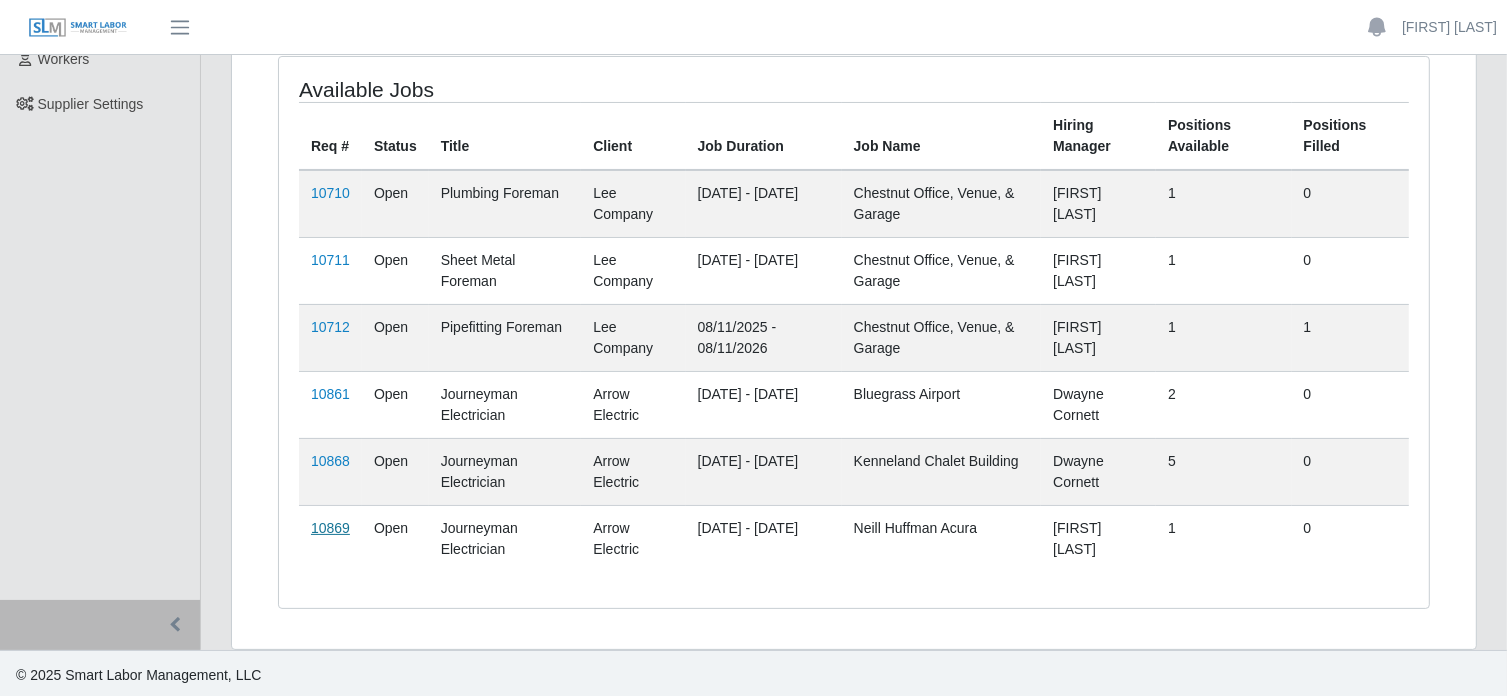 click on "10869" at bounding box center [330, 528] 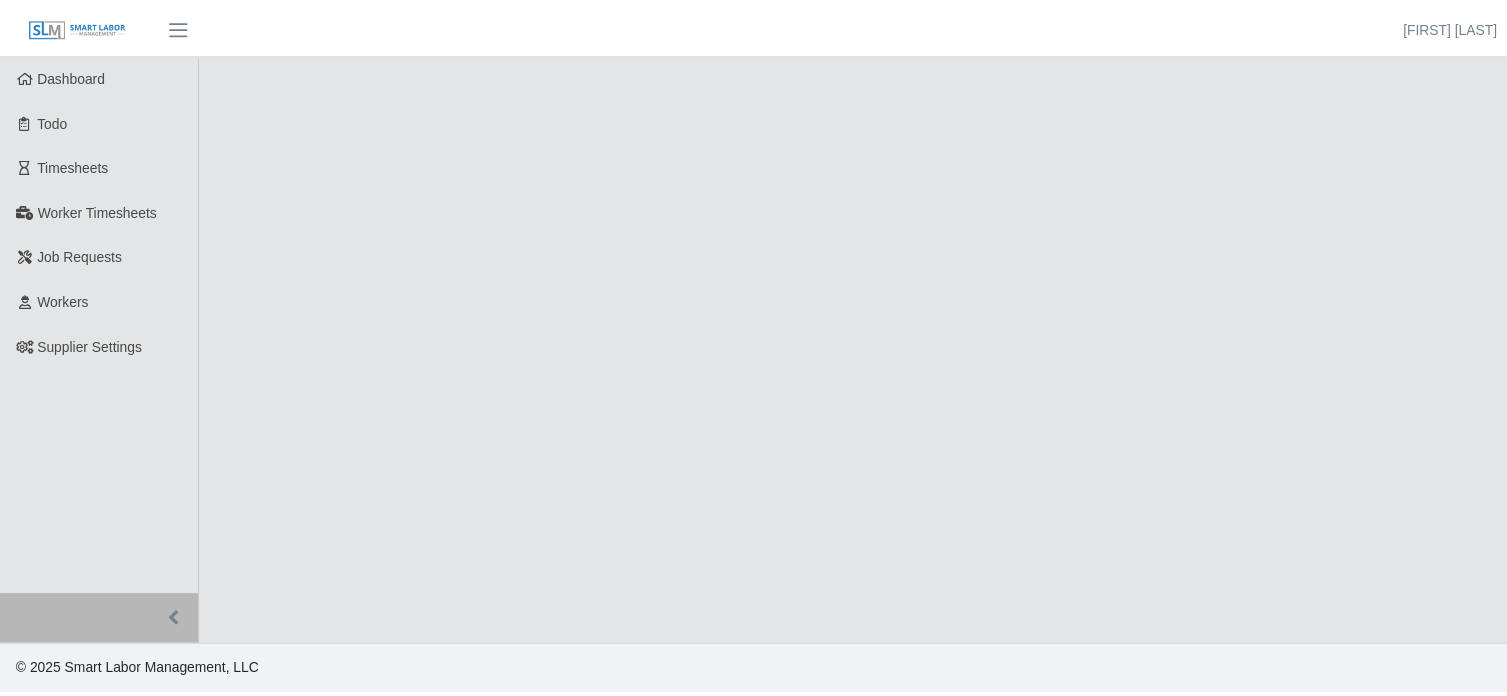 scroll, scrollTop: 0, scrollLeft: 0, axis: both 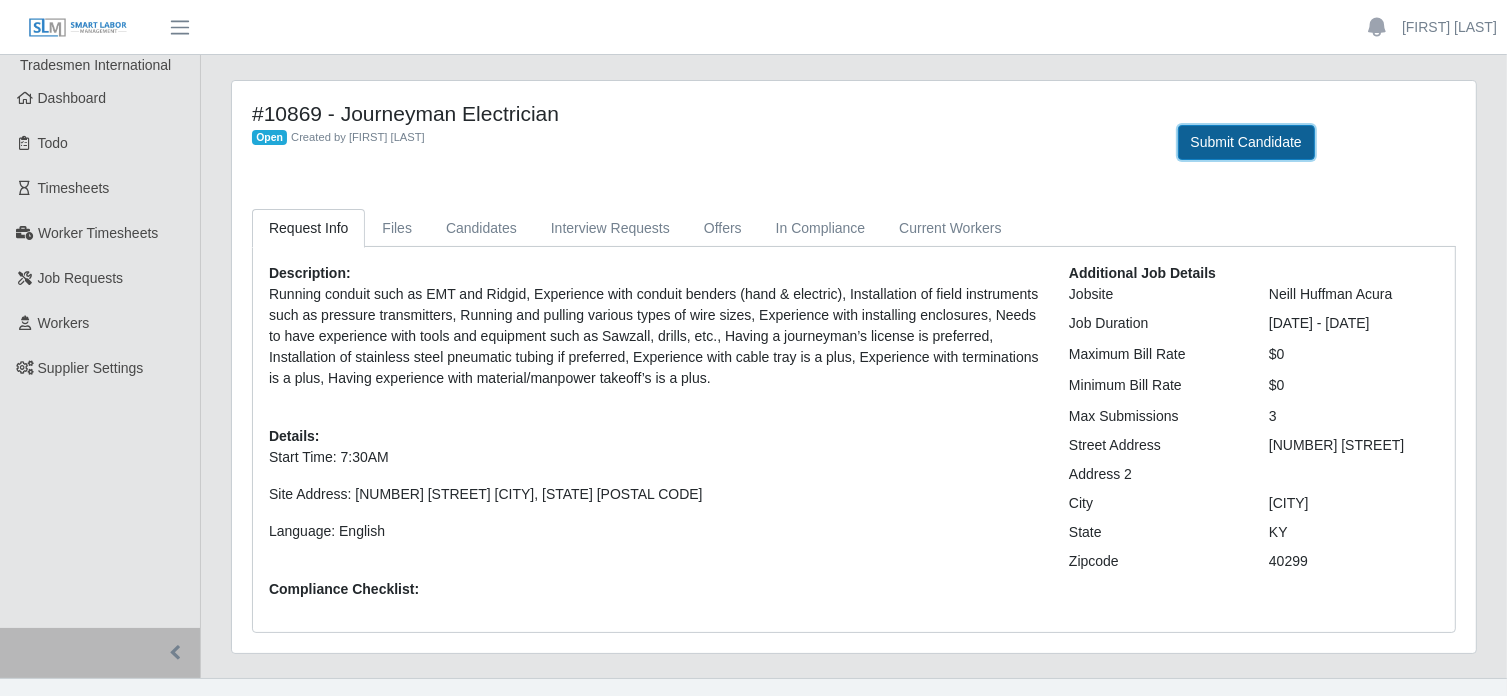 click on "Submit Candidate" at bounding box center [1246, 142] 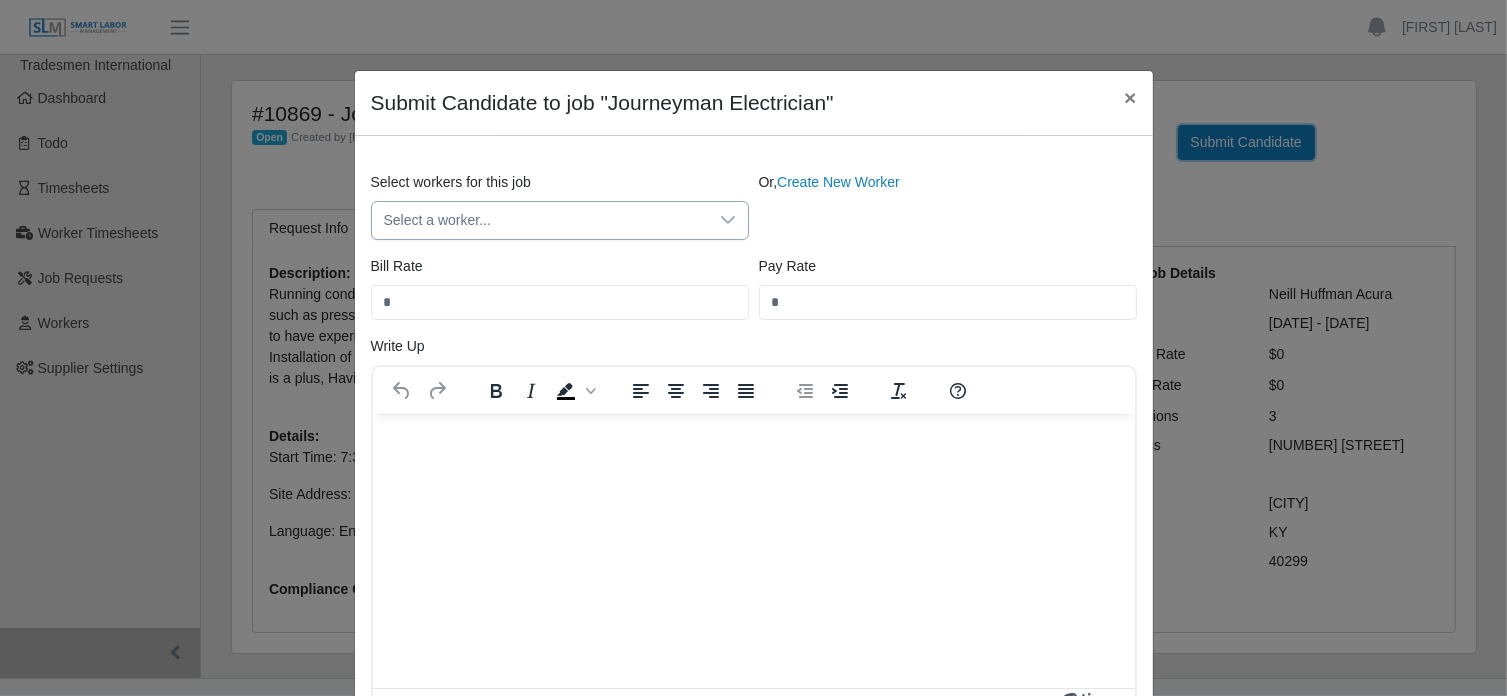 scroll, scrollTop: 0, scrollLeft: 0, axis: both 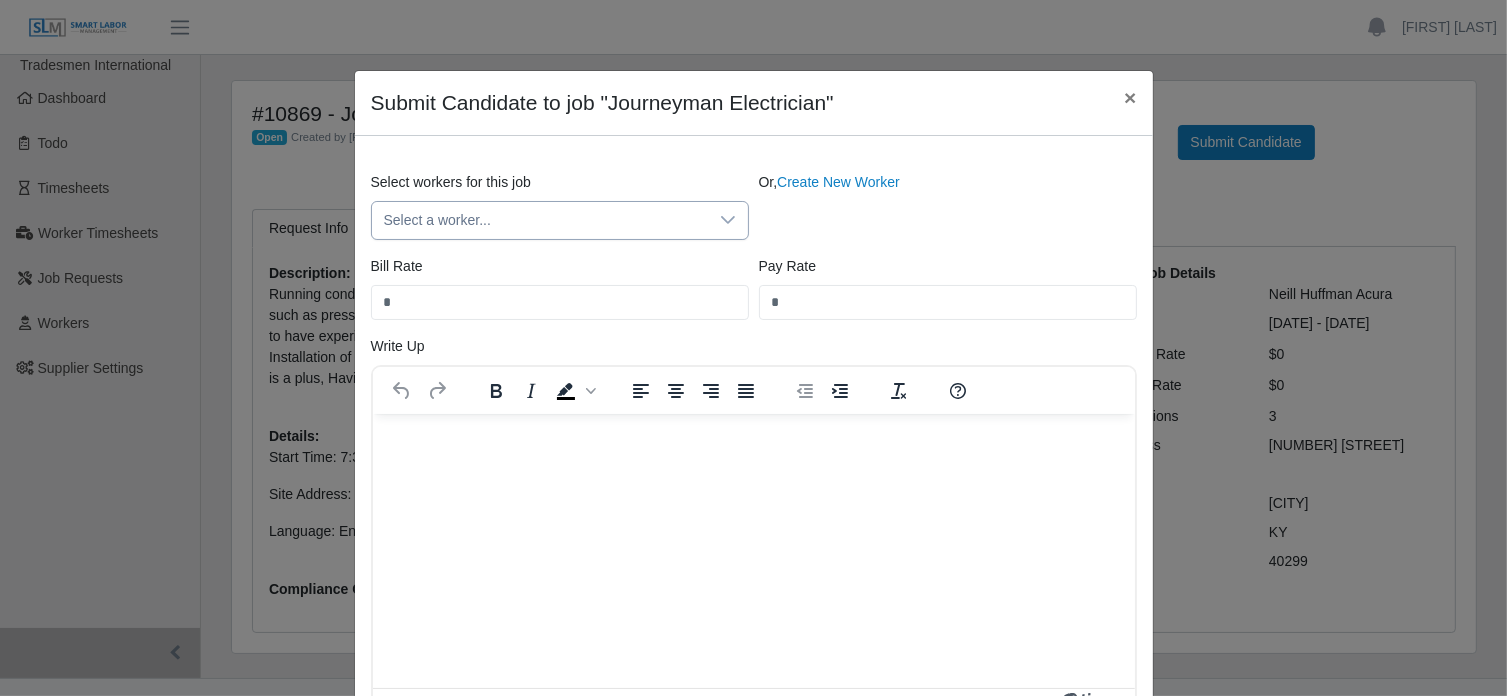 click on "Select a worker..." at bounding box center (540, 220) 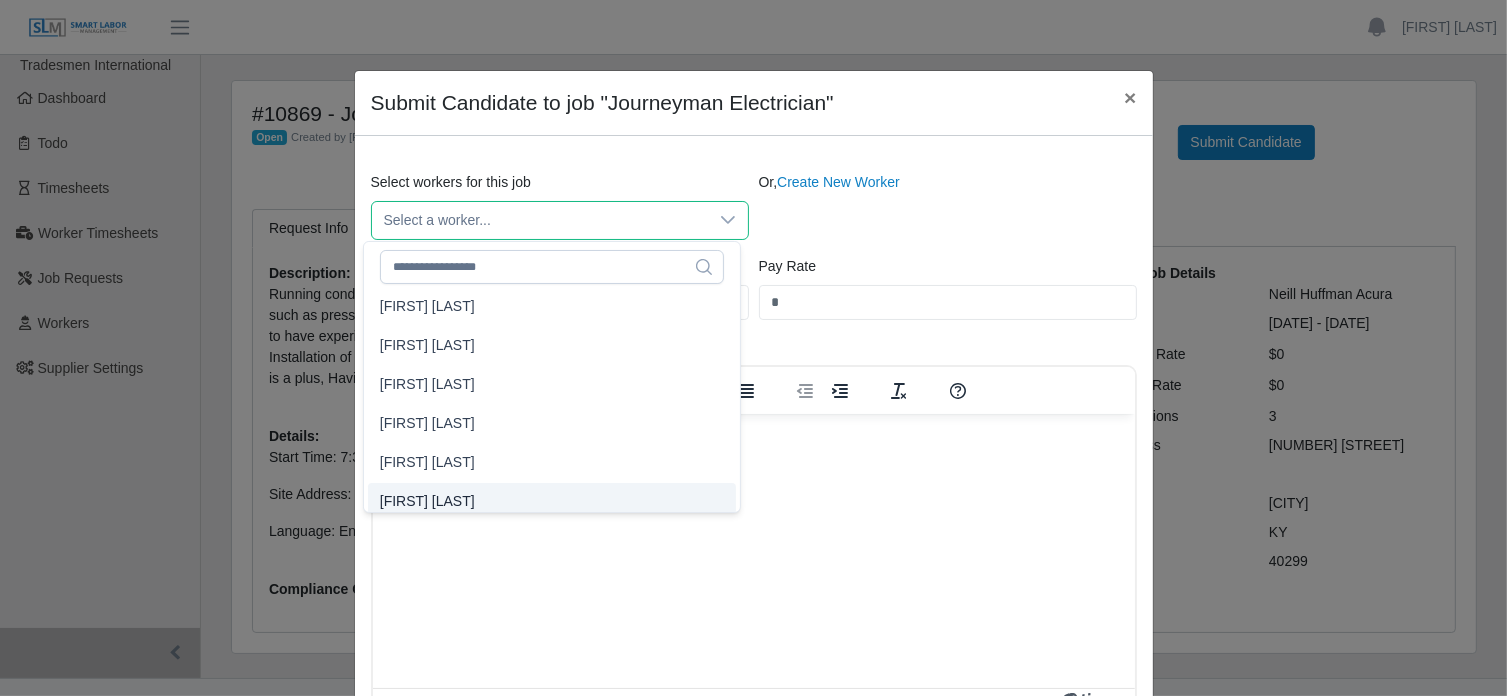 scroll, scrollTop: 8436, scrollLeft: 0, axis: vertical 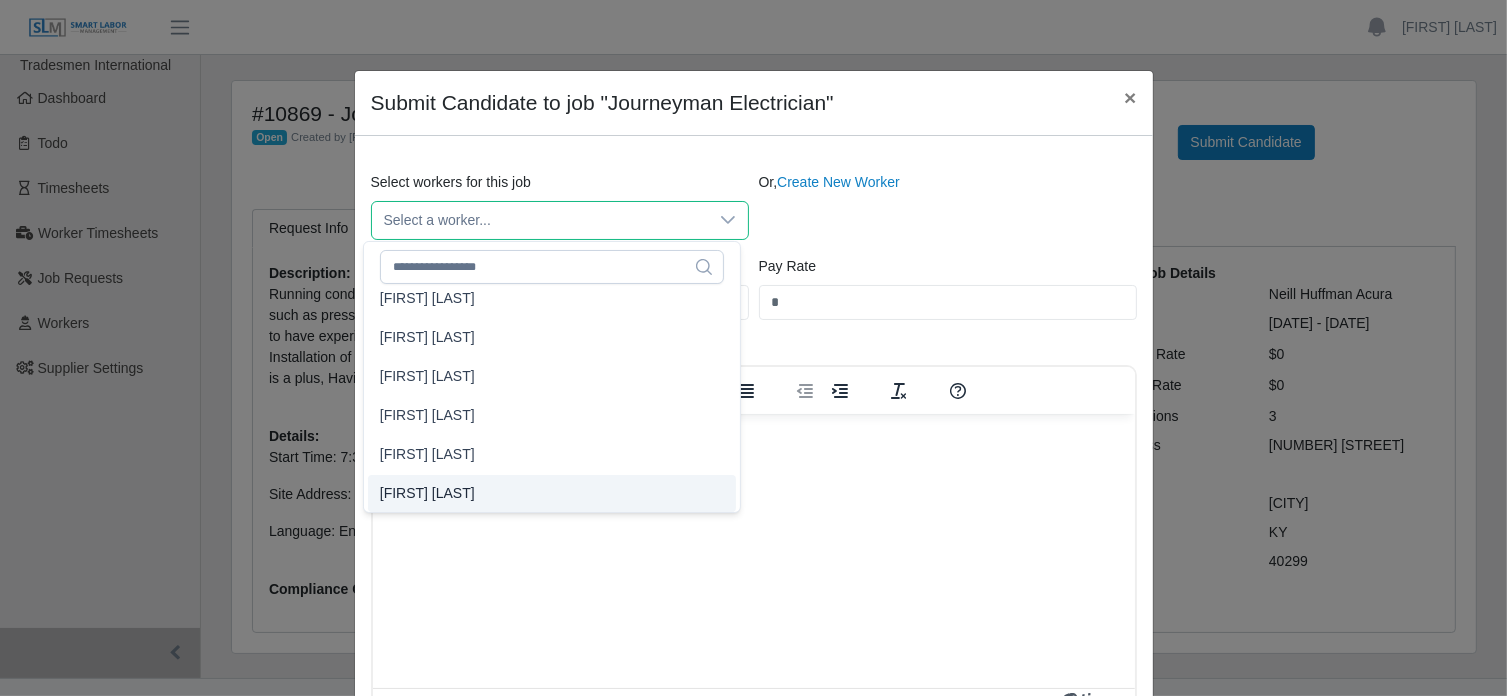click on "Vincent Miller" 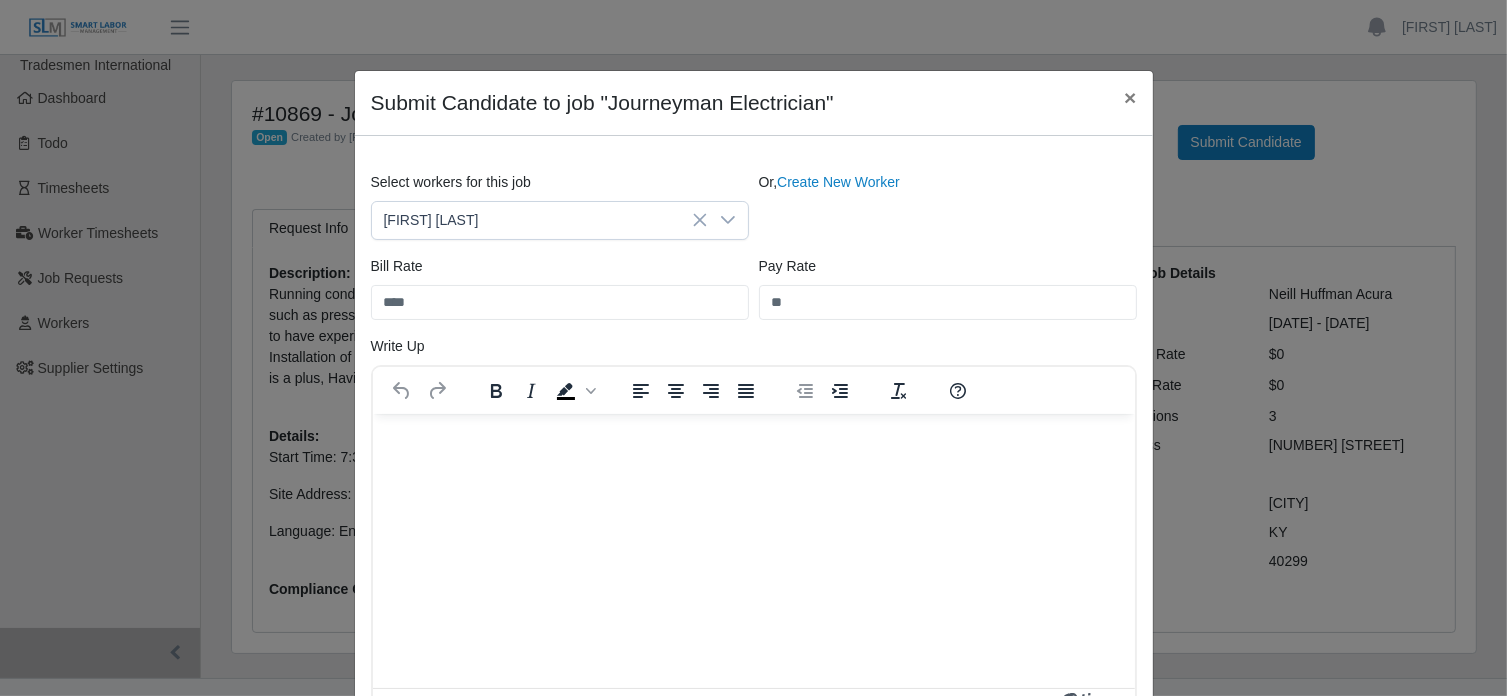 click at bounding box center (753, 440) 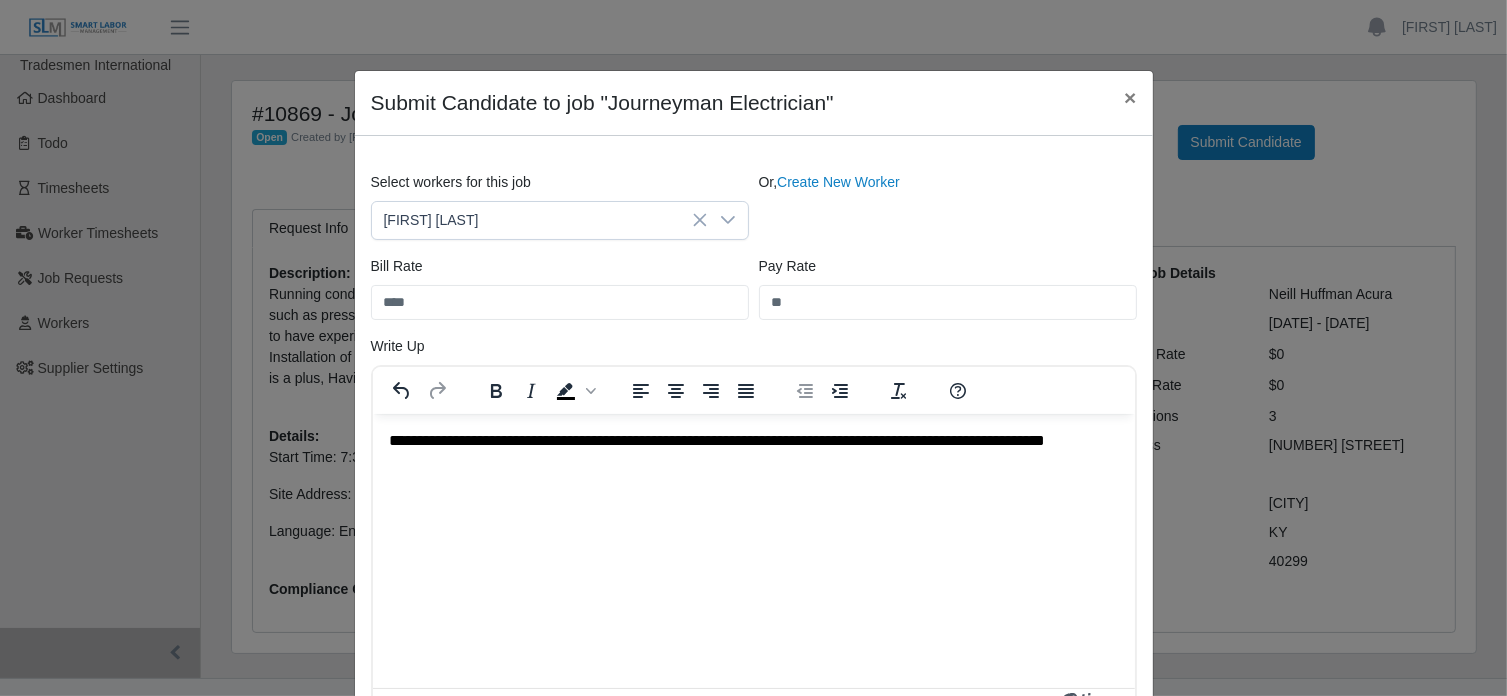 scroll, scrollTop: 360, scrollLeft: 0, axis: vertical 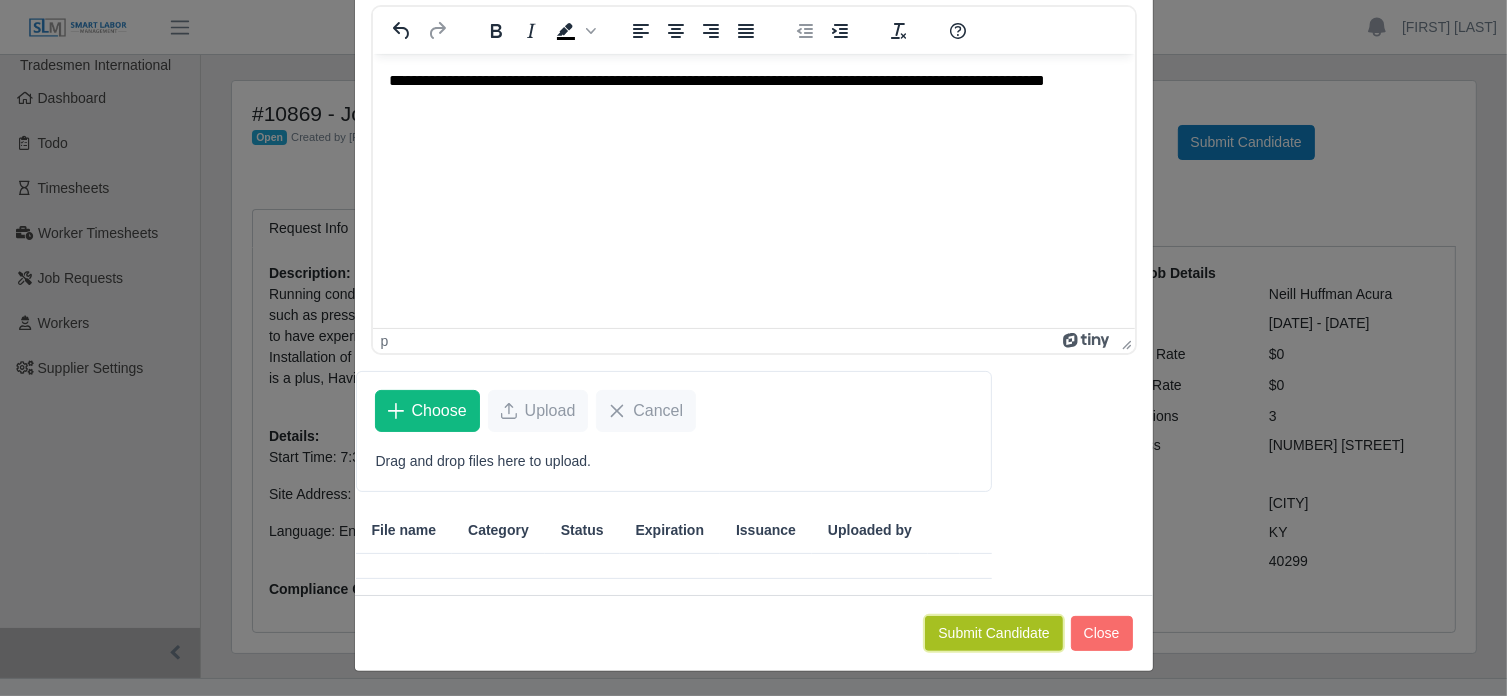 click on "Submit Candidate" 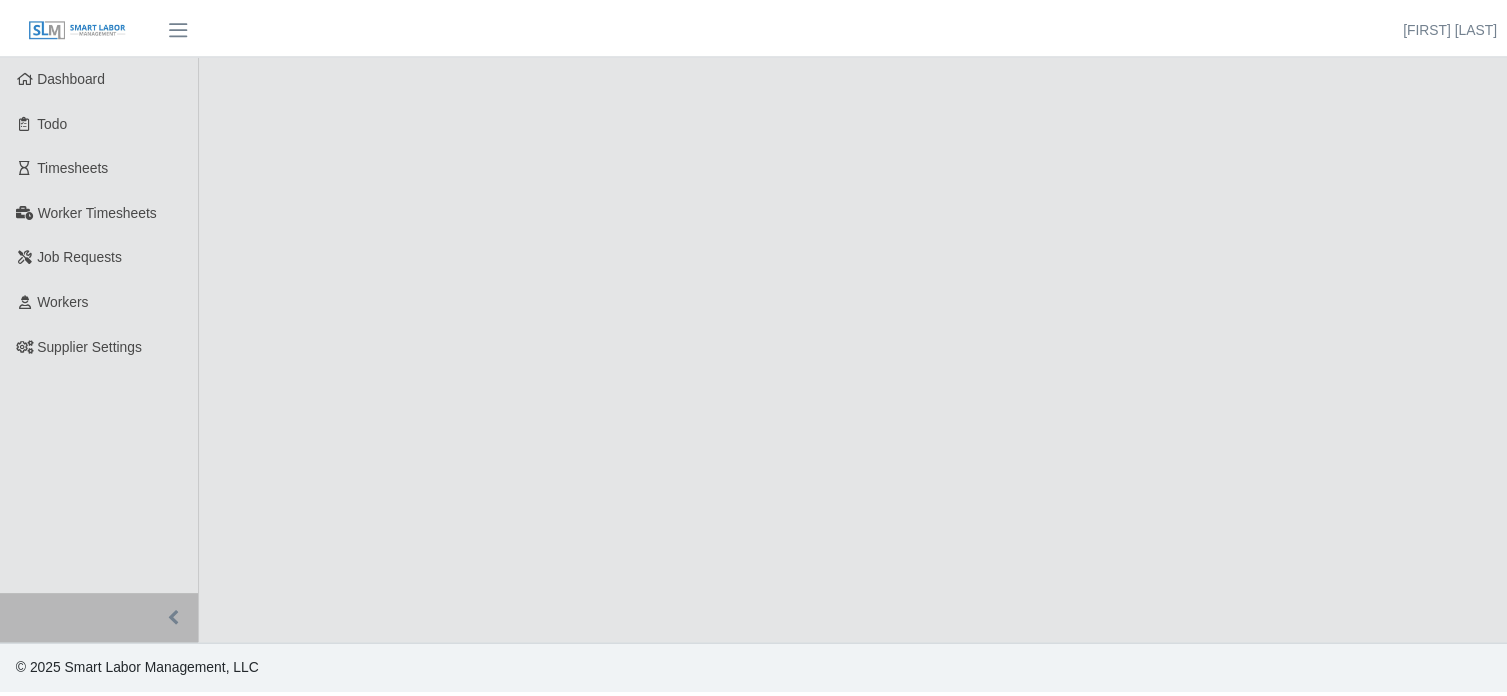 scroll, scrollTop: 0, scrollLeft: 0, axis: both 